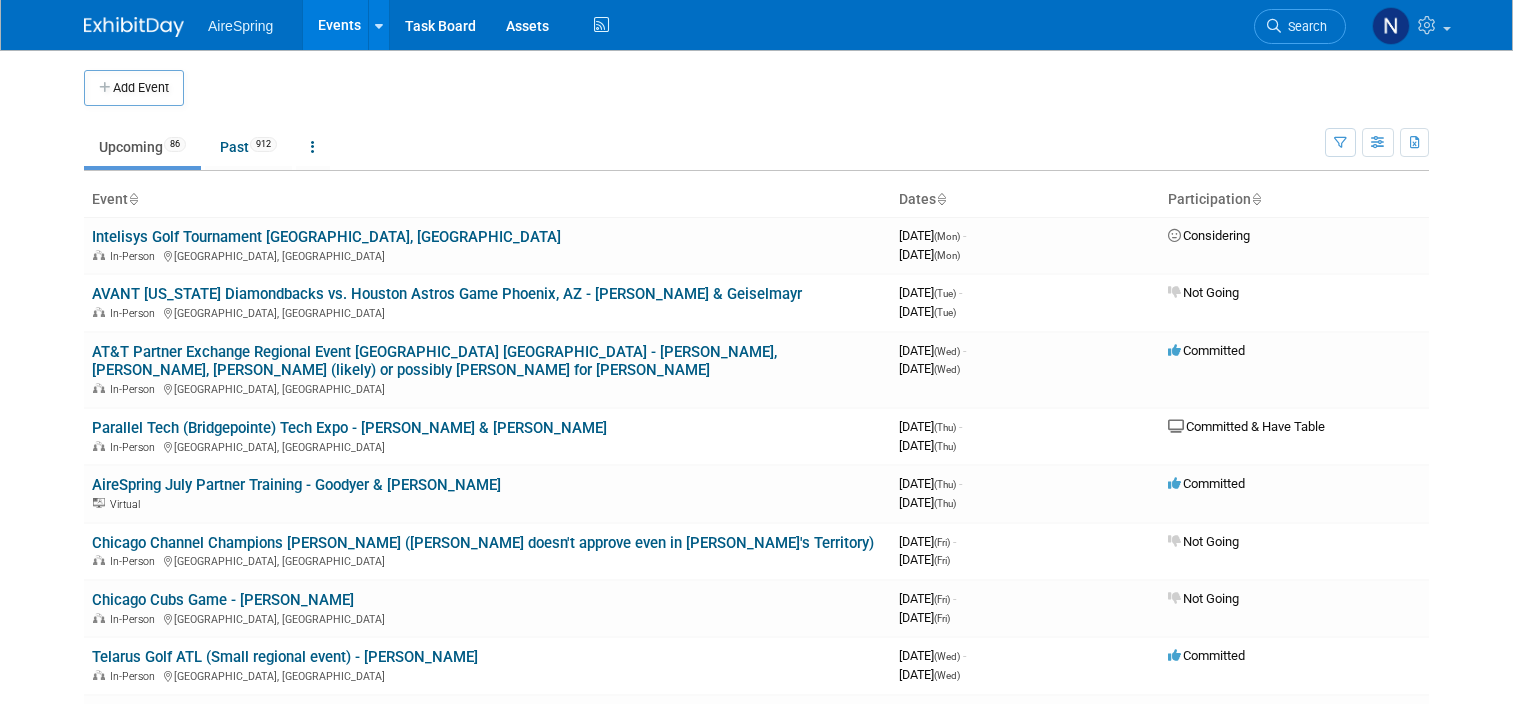 scroll, scrollTop: 900, scrollLeft: 0, axis: vertical 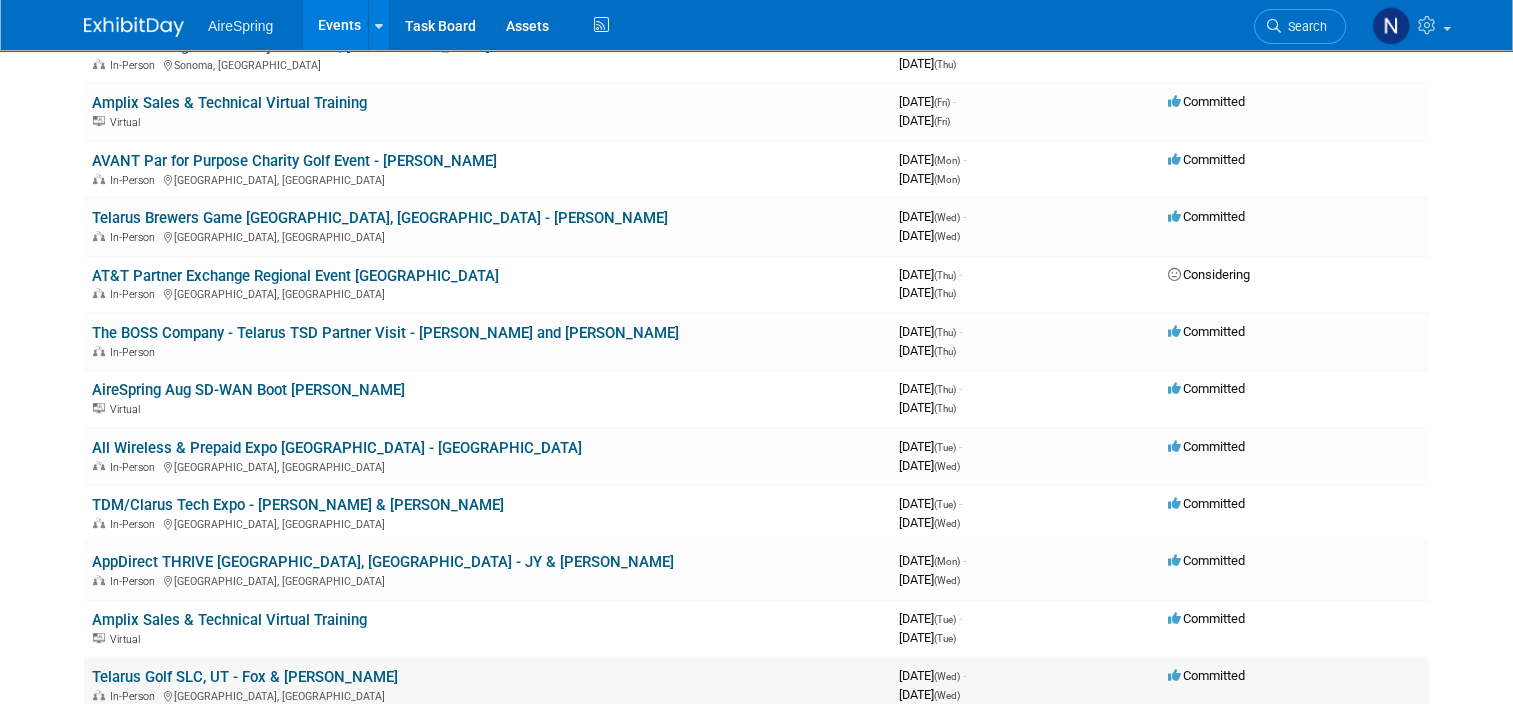 click on "Telarus Golf SLC, UT - Fox & [PERSON_NAME]" at bounding box center (245, 677) 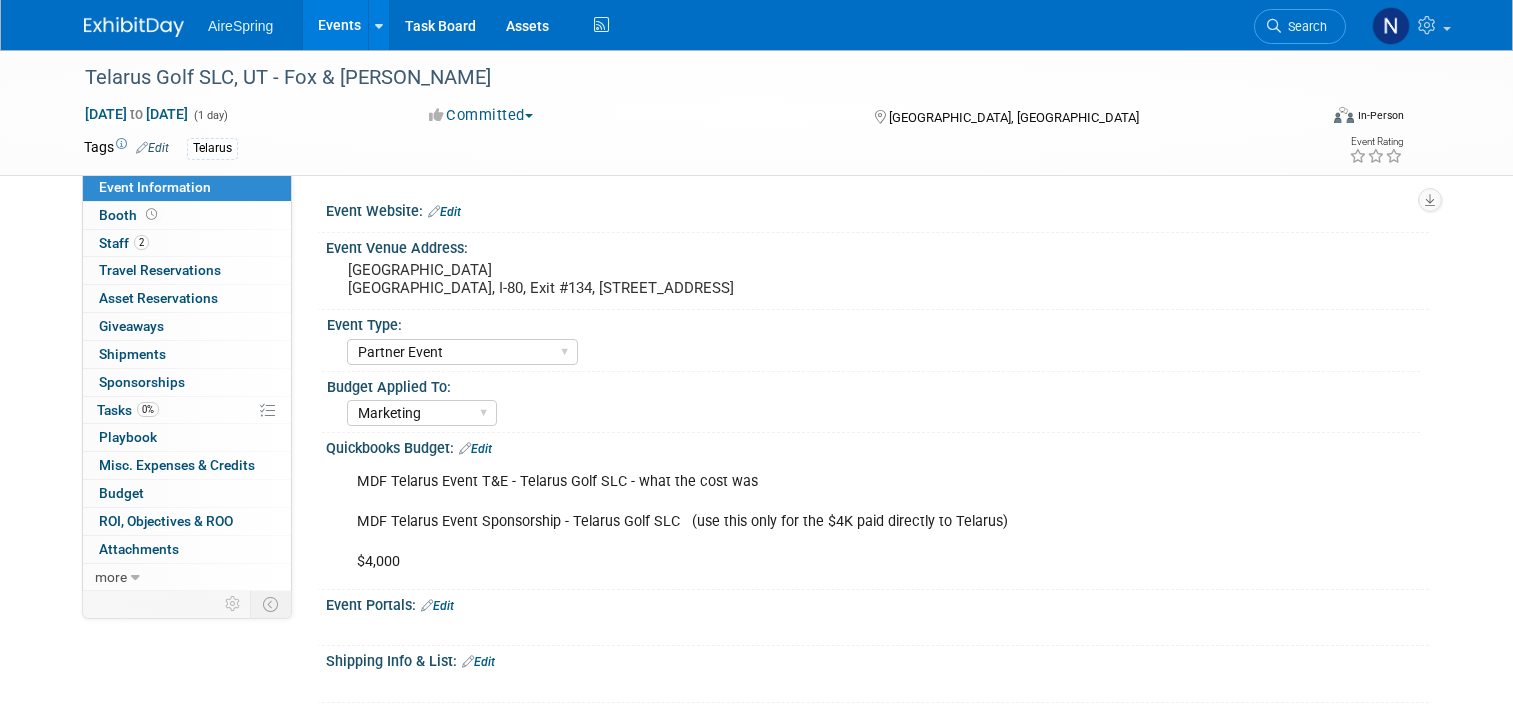select on "Partner Event" 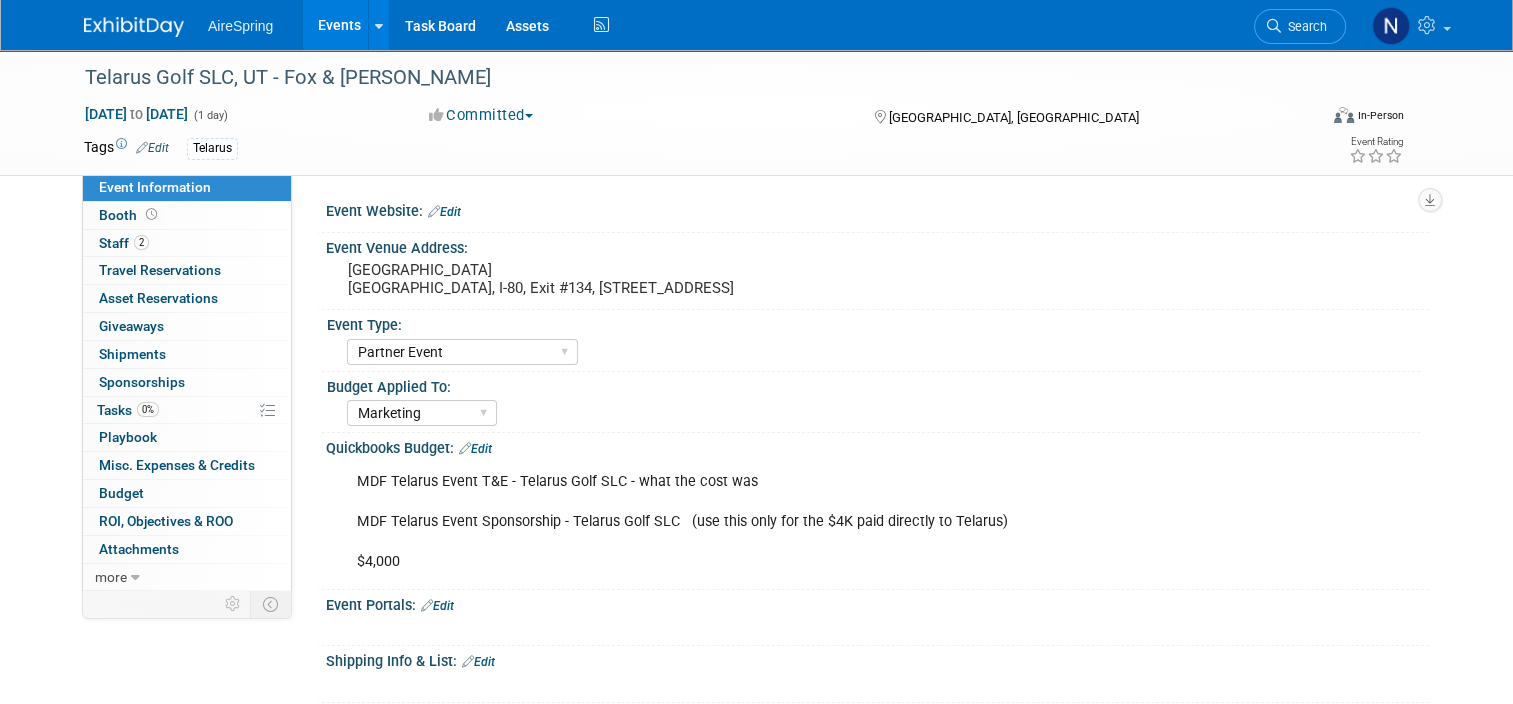 scroll, scrollTop: 0, scrollLeft: 0, axis: both 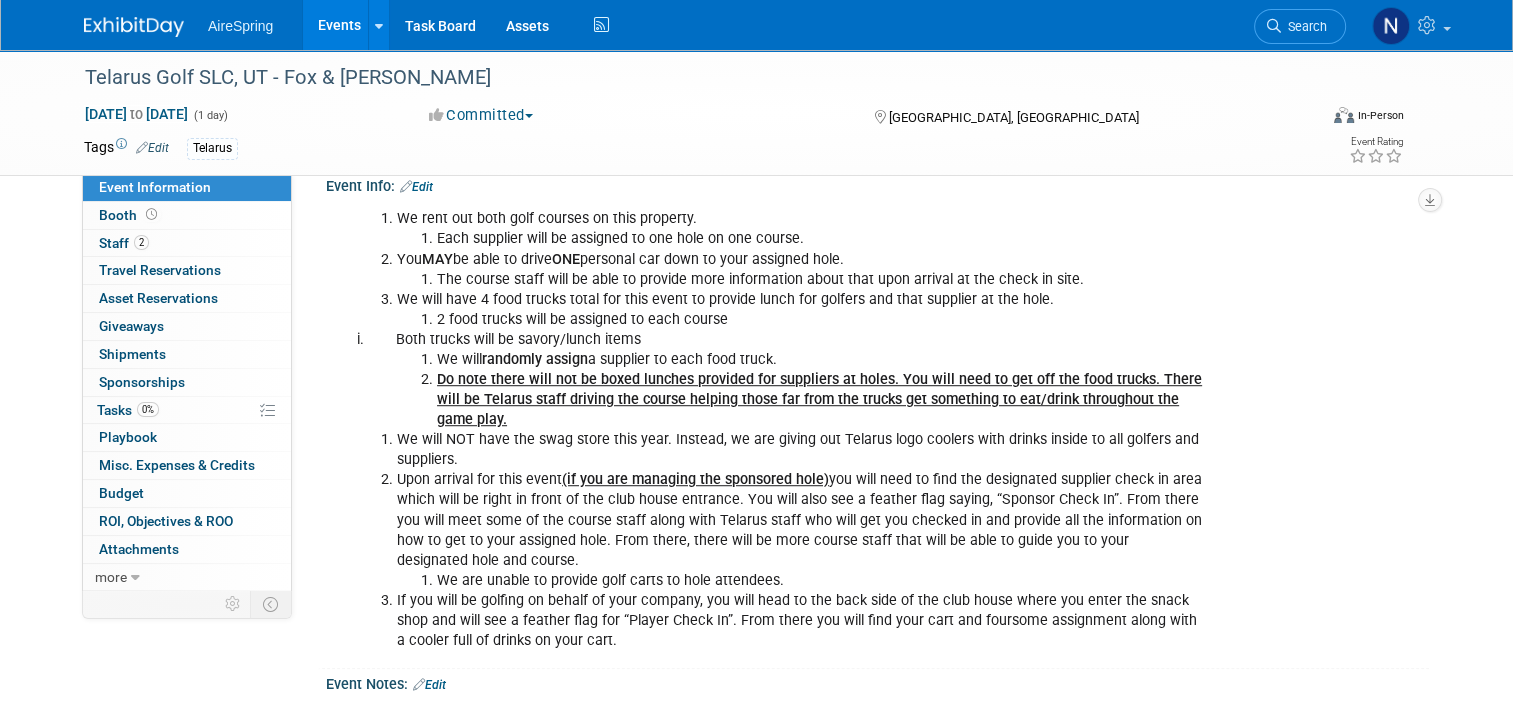 click on "Edit" at bounding box center [416, 187] 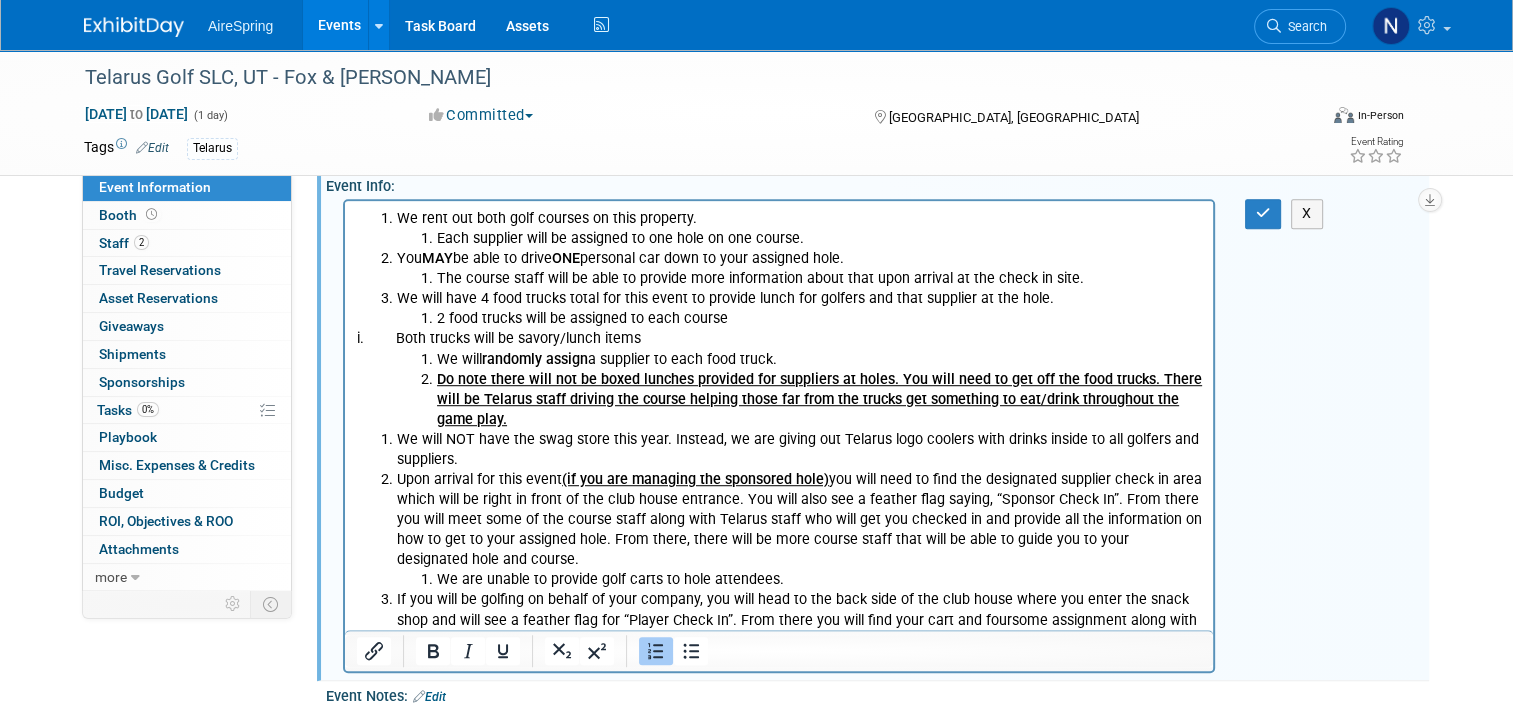 scroll, scrollTop: 1400, scrollLeft: 0, axis: vertical 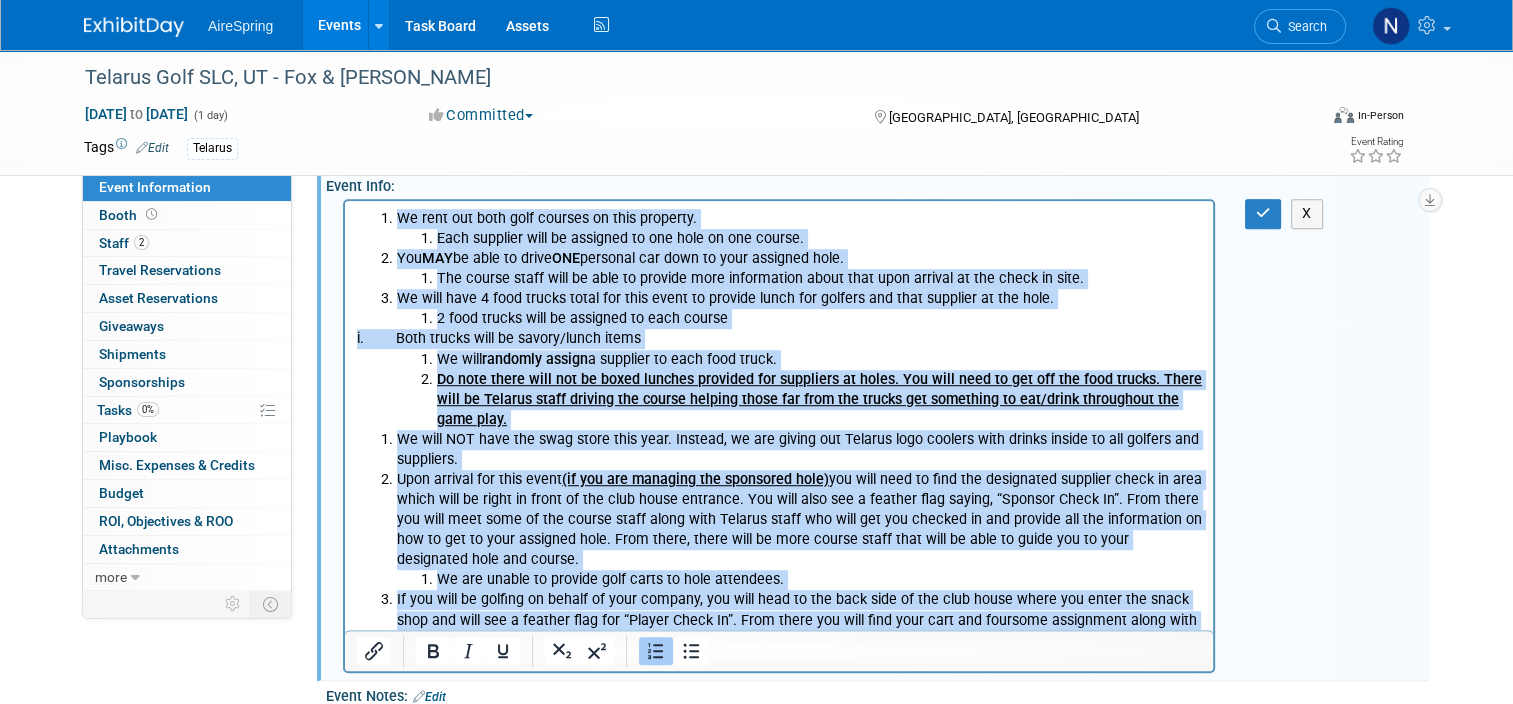 drag, startPoint x: 583, startPoint y: 622, endPoint x: 357, endPoint y: 217, distance: 463.78983 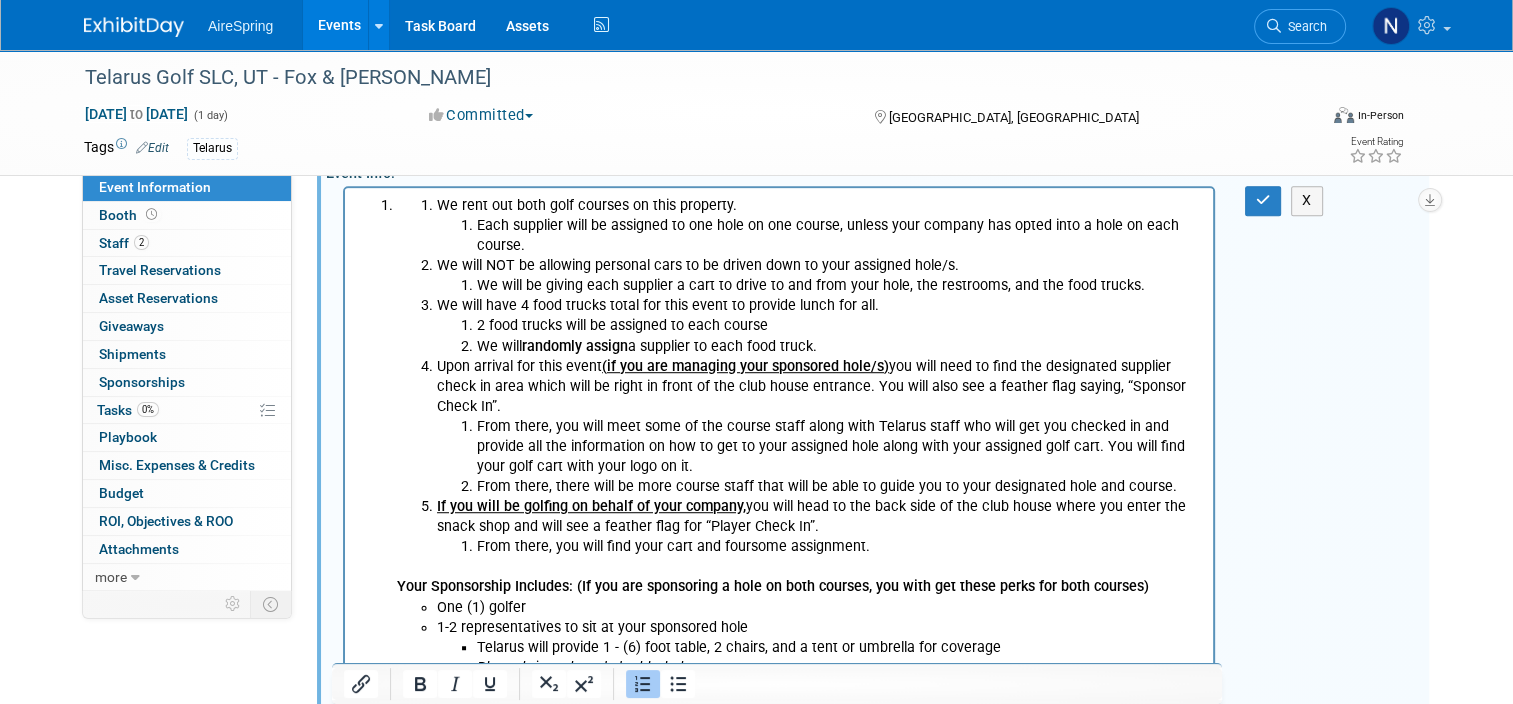 scroll, scrollTop: 1178, scrollLeft: 0, axis: vertical 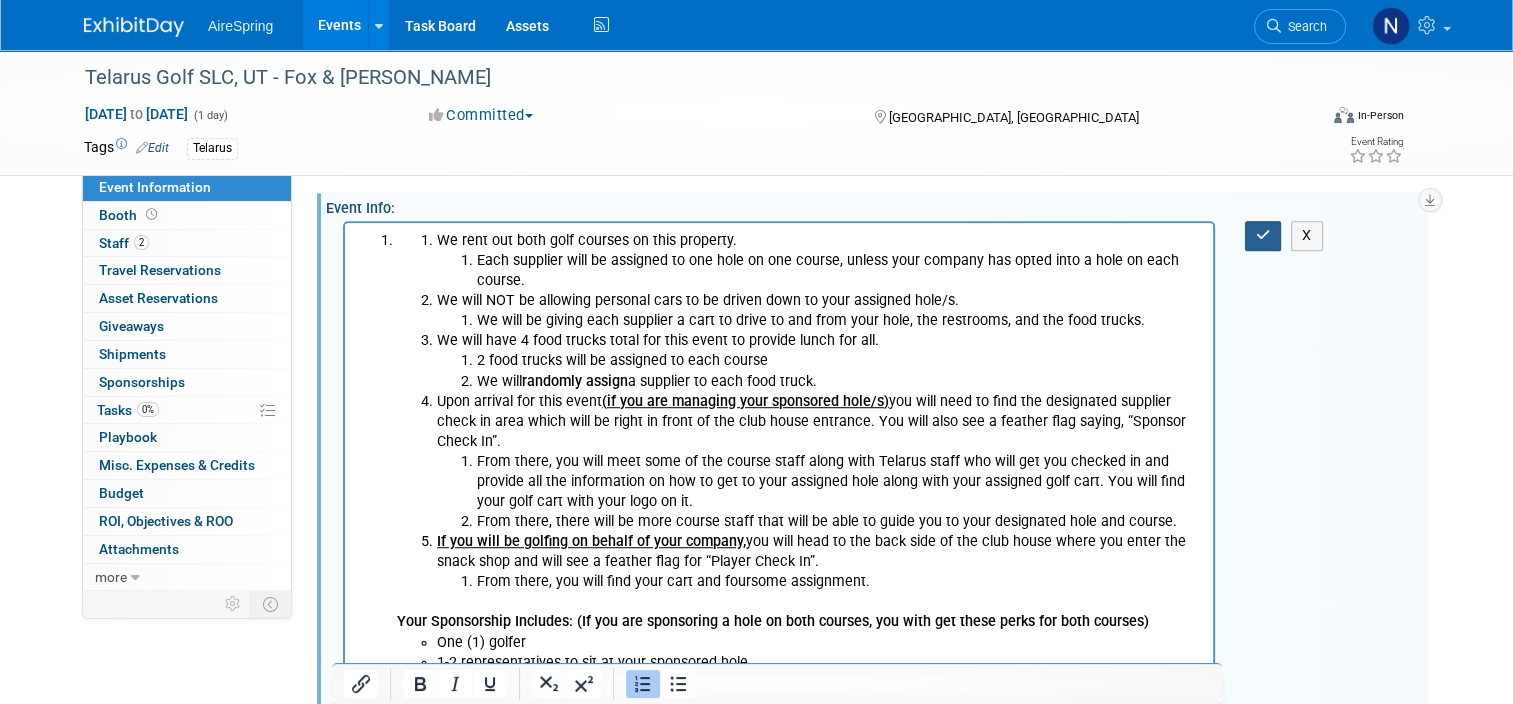 click at bounding box center [1263, 235] 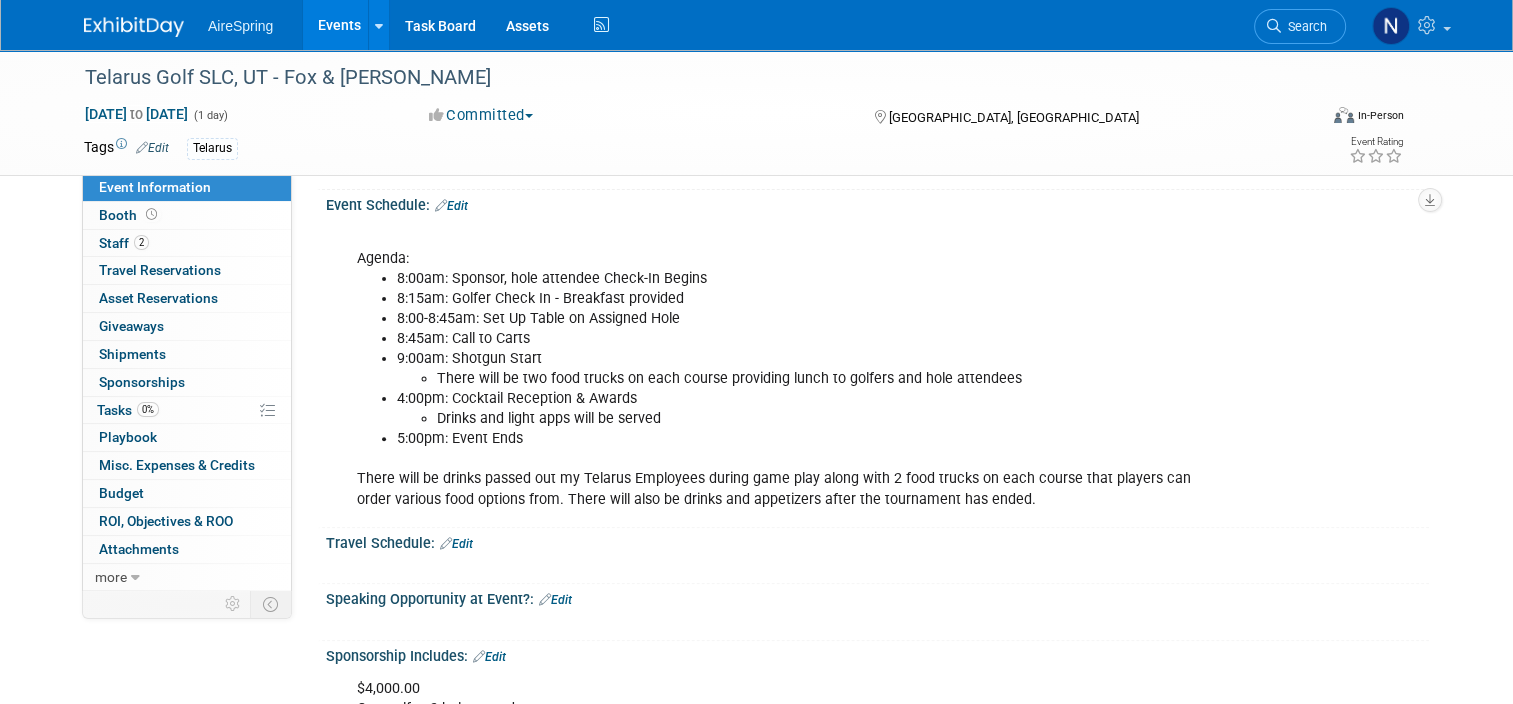 scroll, scrollTop: 378, scrollLeft: 0, axis: vertical 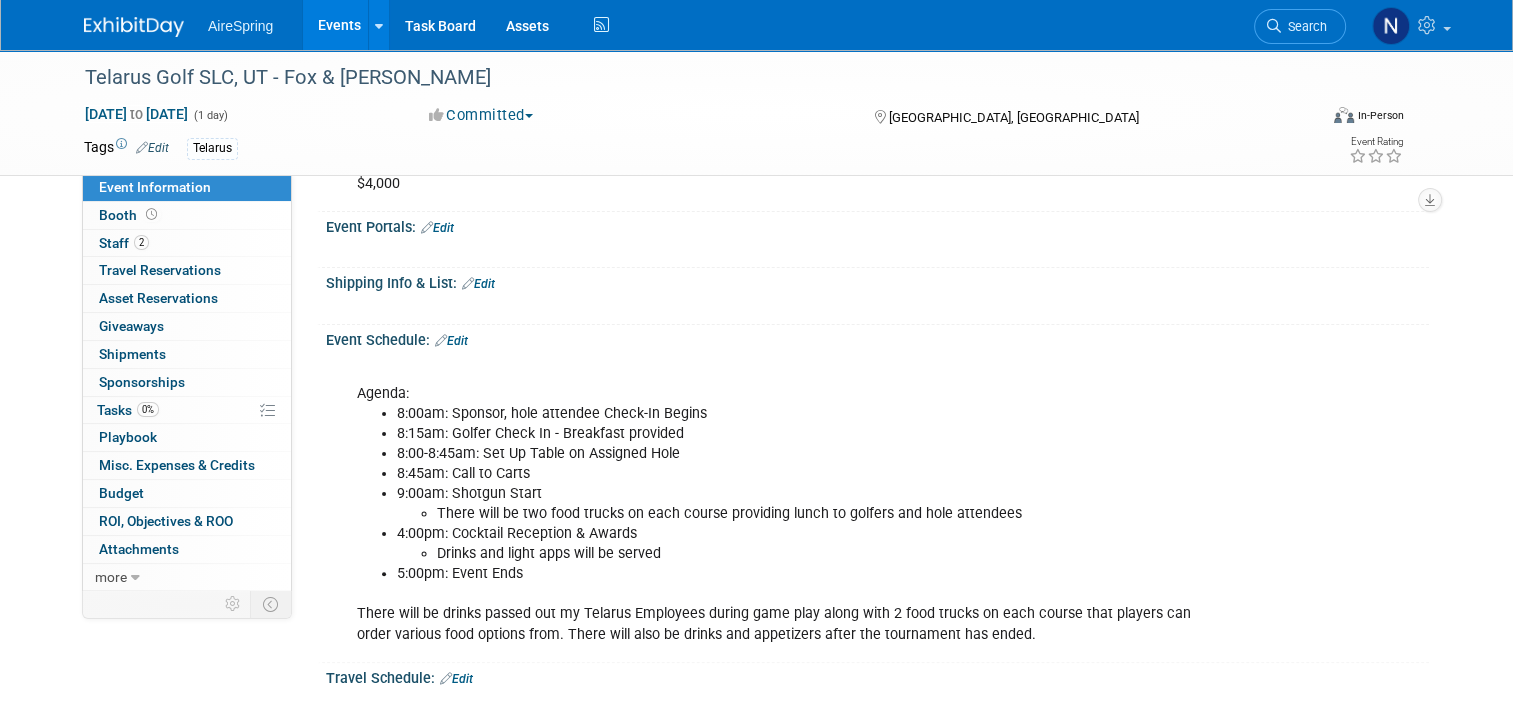 click on "Edit" at bounding box center (451, 341) 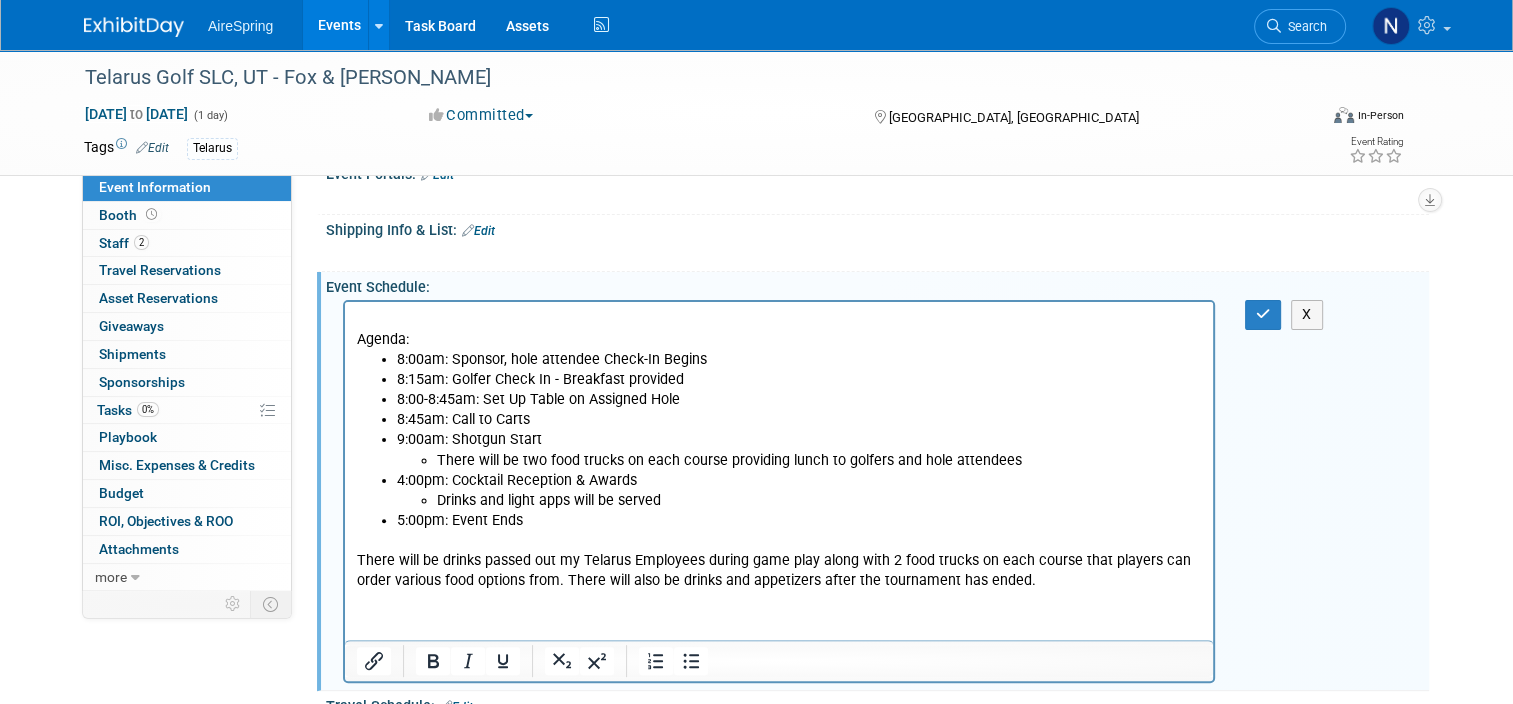 scroll, scrollTop: 478, scrollLeft: 0, axis: vertical 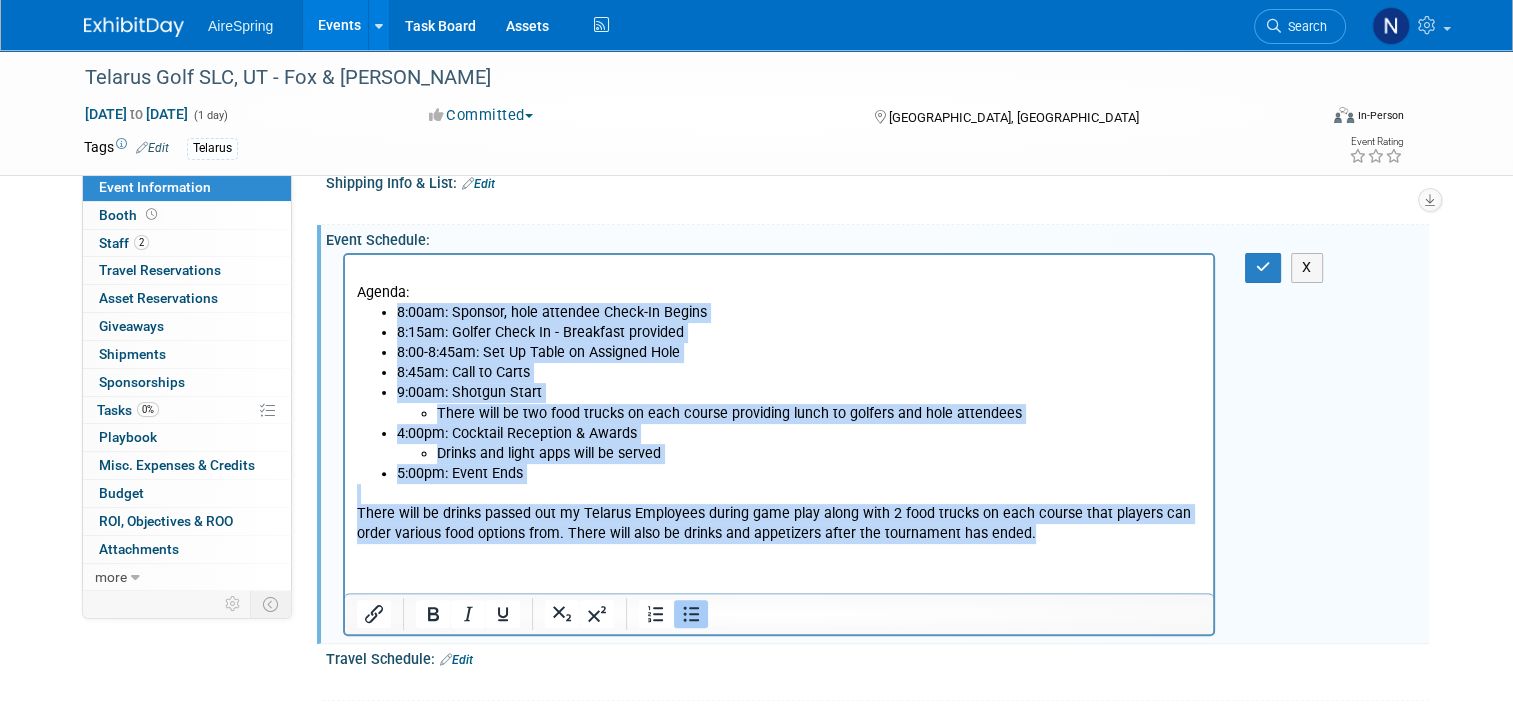 drag, startPoint x: 1023, startPoint y: 543, endPoint x: 373, endPoint y: 317, distance: 688.1686 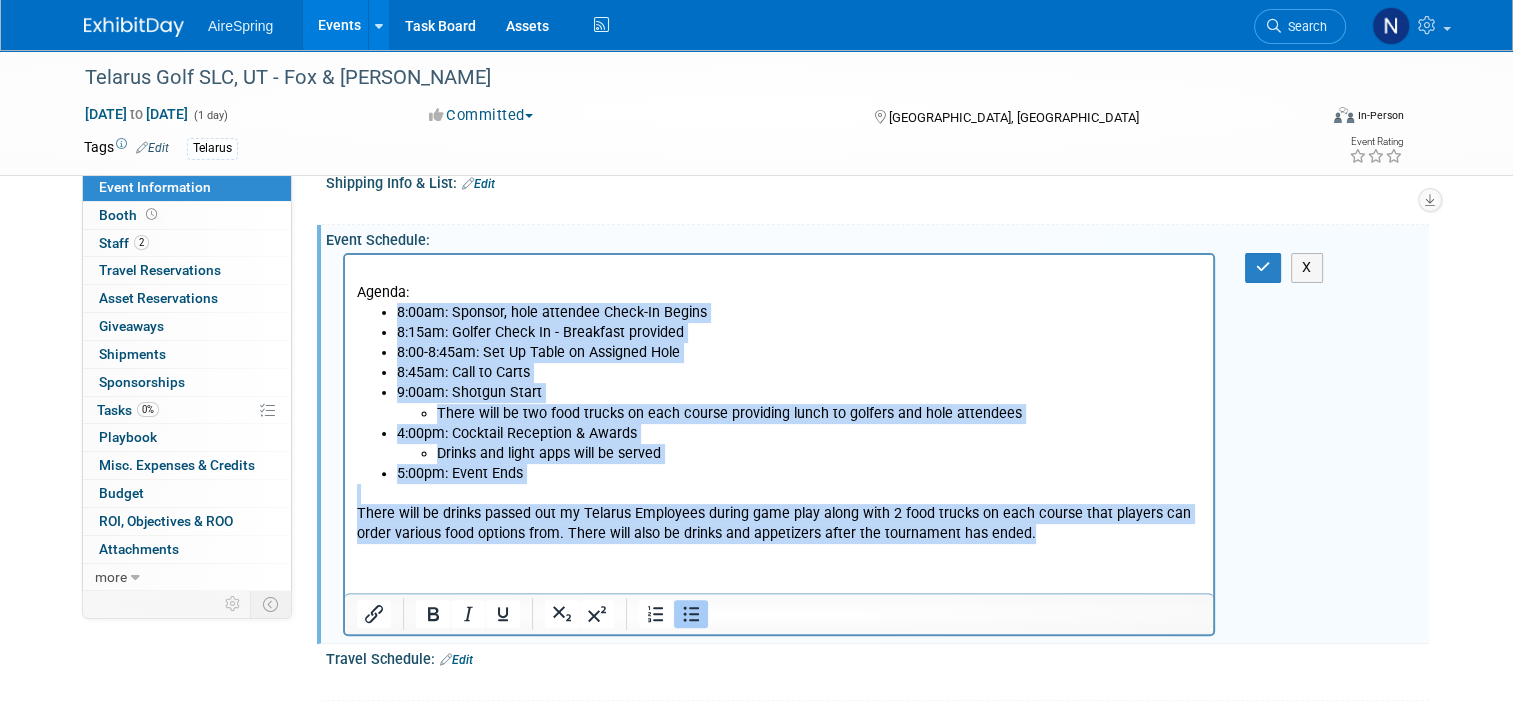 click on "Agenda: 8:00am: Sponsor, hole attendee Check-In Begins 8:15am: Golfer Check In - Breakfast provided 8:00-8:45am: Set Up Table on Assigned Hole 8:45am: Call to Carts 9:00am: Shotgun Start There will be two food trucks on each course providing lunch to golfers and hole attendees 4:00pm: Cocktail Reception & Awards Drinks and light apps will be served 5:00pm: Event Ends There will be drinks passed out my Telarus Employees during game play along with 2 food trucks on each course that players can order various food options from. There will also be drinks and appetizers after the tournament has ended." at bounding box center [779, 403] 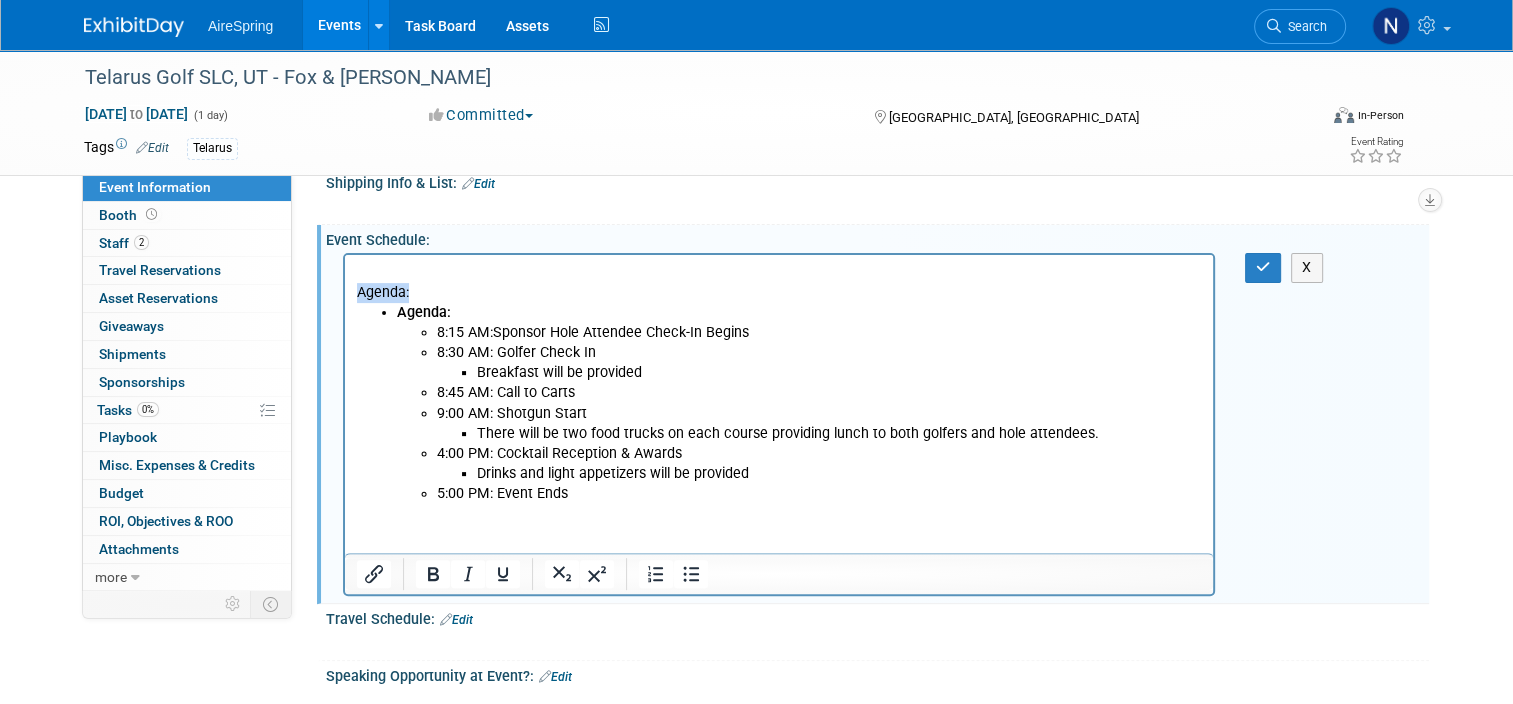 drag, startPoint x: 442, startPoint y: 287, endPoint x: 657, endPoint y: 562, distance: 349.0702 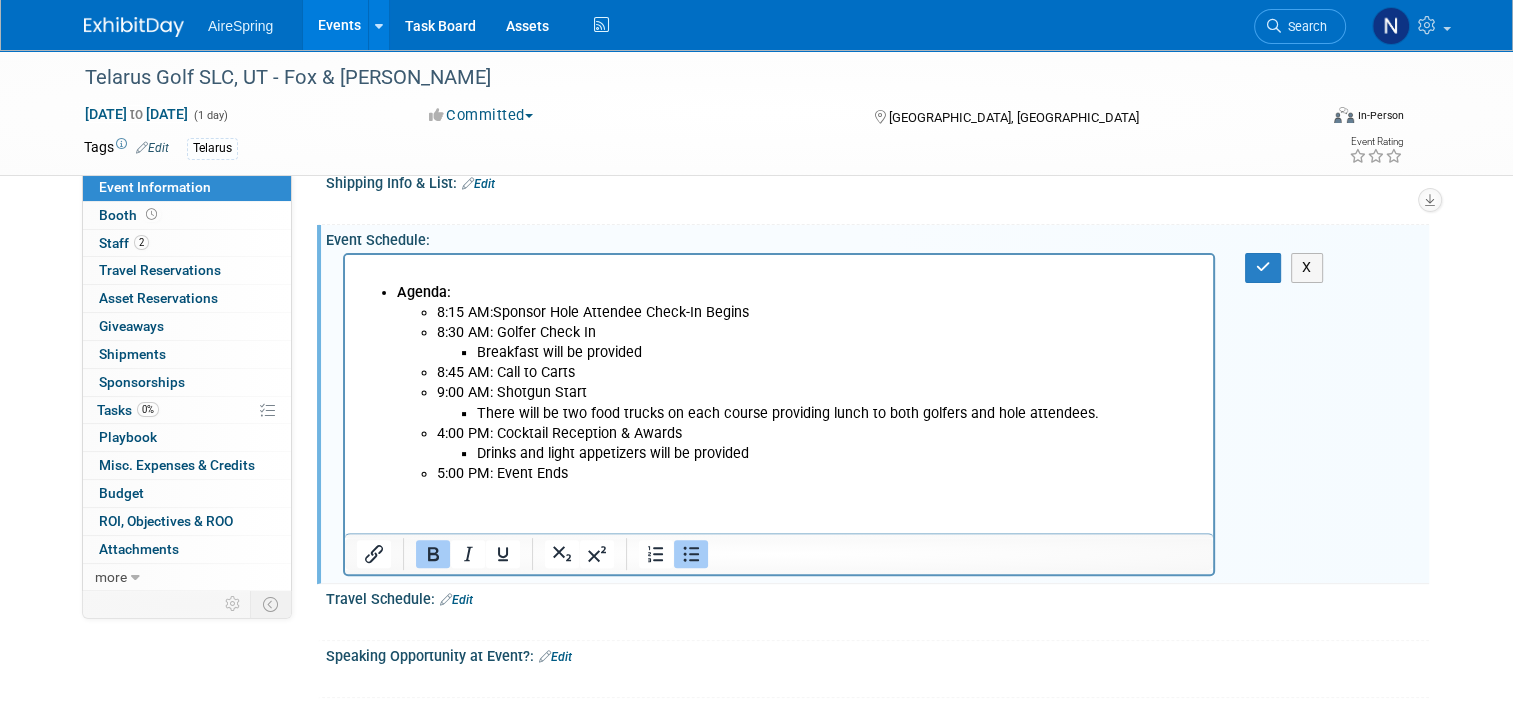 click on "Agenda: 8:15 AM:Sponsor Hole Attendee Check-In Begins 8:30 AM: Golfer Check In Breakfast will be provided 8:45 AM: Call to Carts 9:00 AM: Shotgun Start There will be two food trucks on each course providing lunch to both golfers and hole attendees. 4:00 PM: Cocktail Reception & Awards Drinks and light appetizers will be provided 5:00 PM: Event Ends" at bounding box center (779, 383) 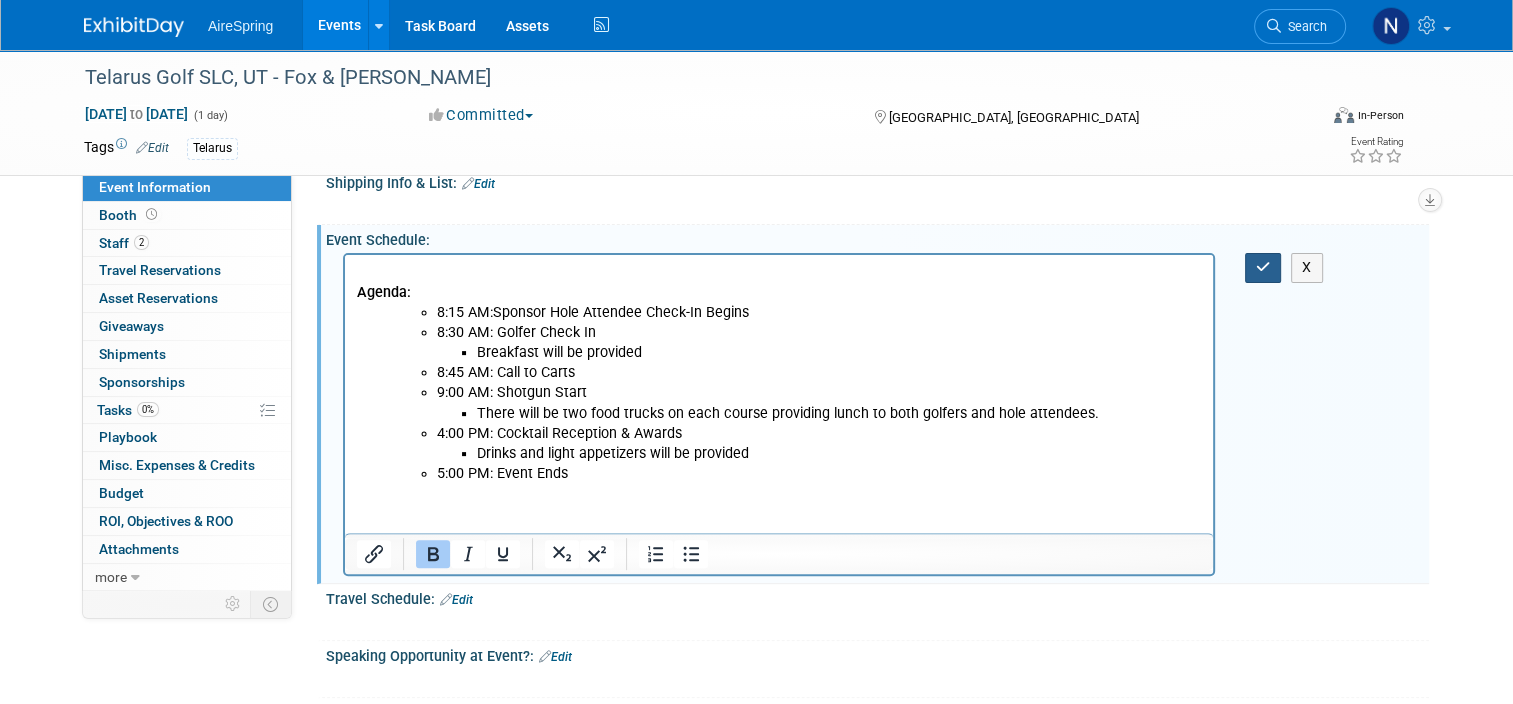 click at bounding box center (1263, 267) 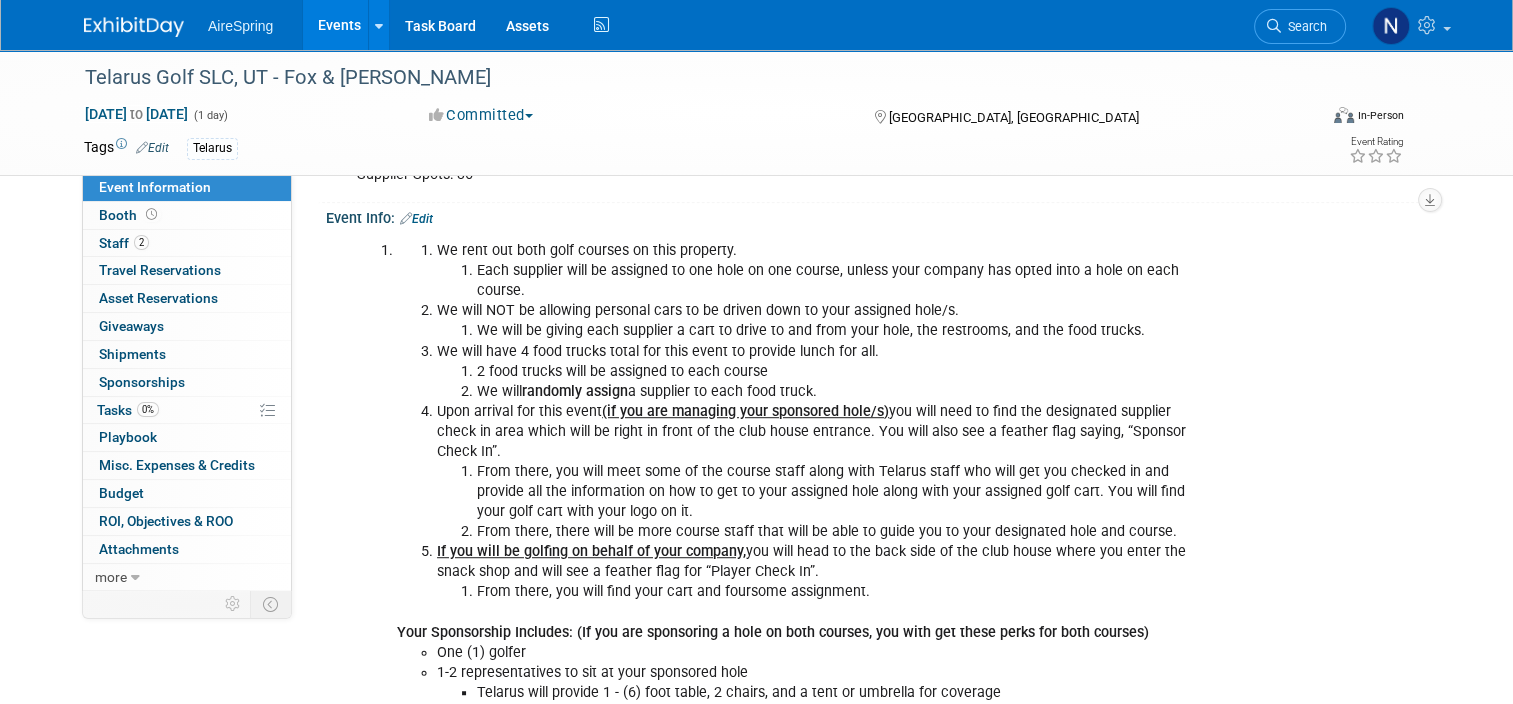 scroll, scrollTop: 978, scrollLeft: 0, axis: vertical 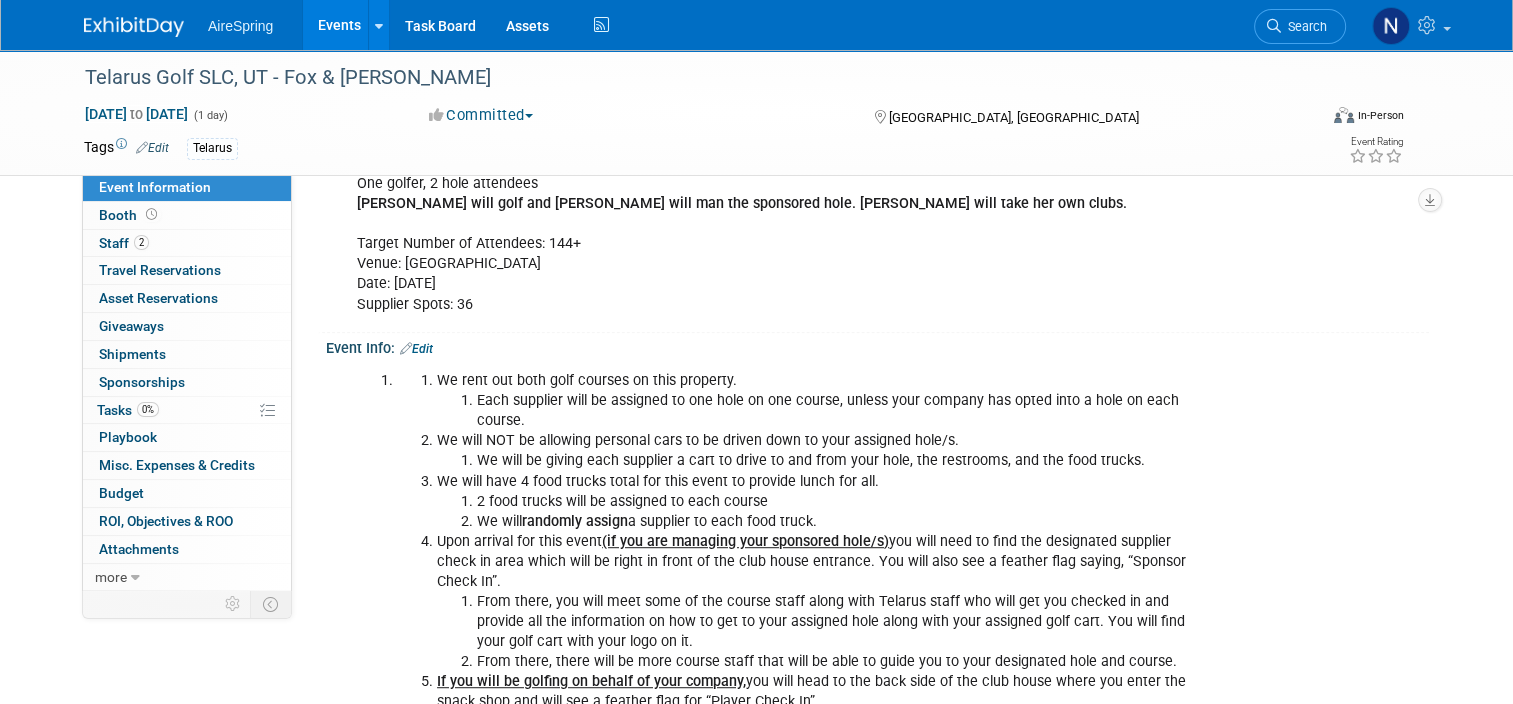 click on "Edit" at bounding box center [416, 349] 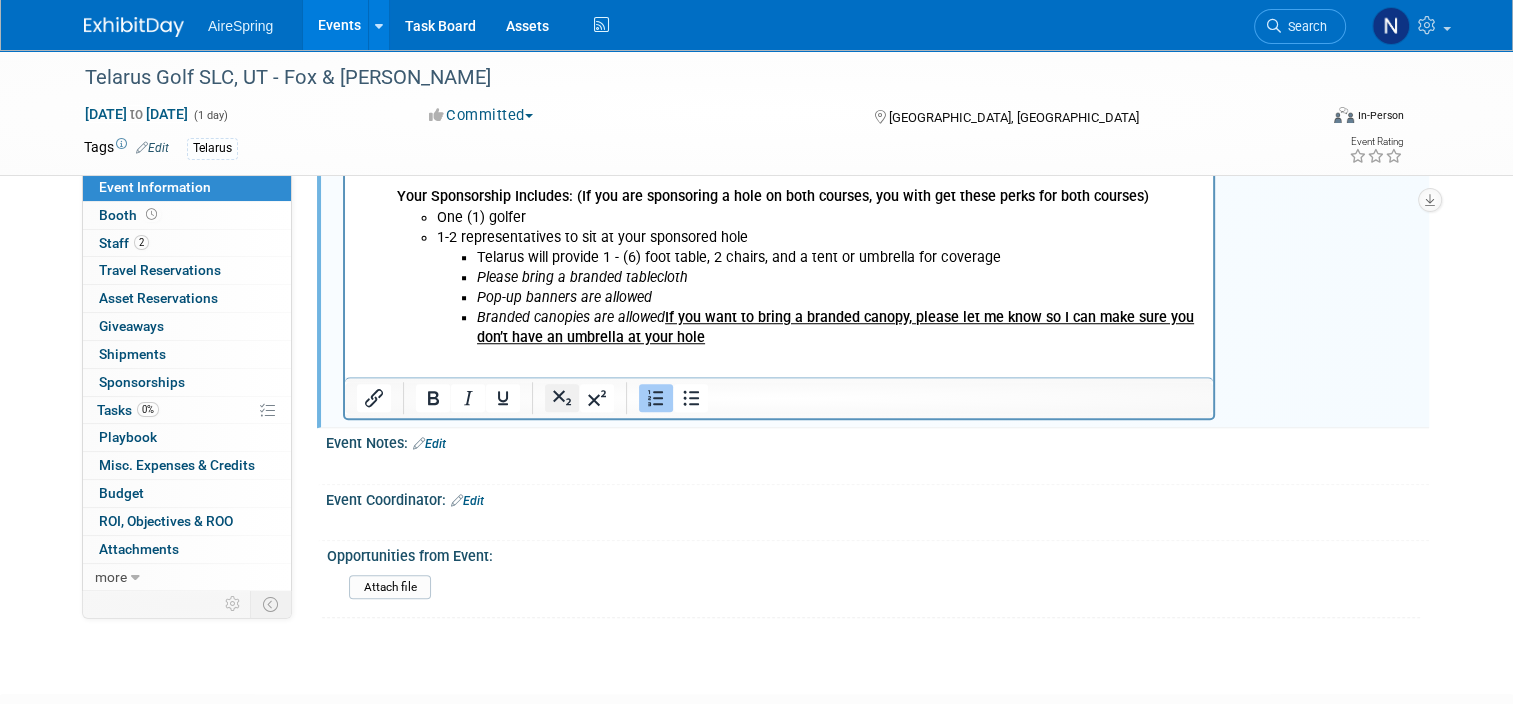 scroll, scrollTop: 1578, scrollLeft: 0, axis: vertical 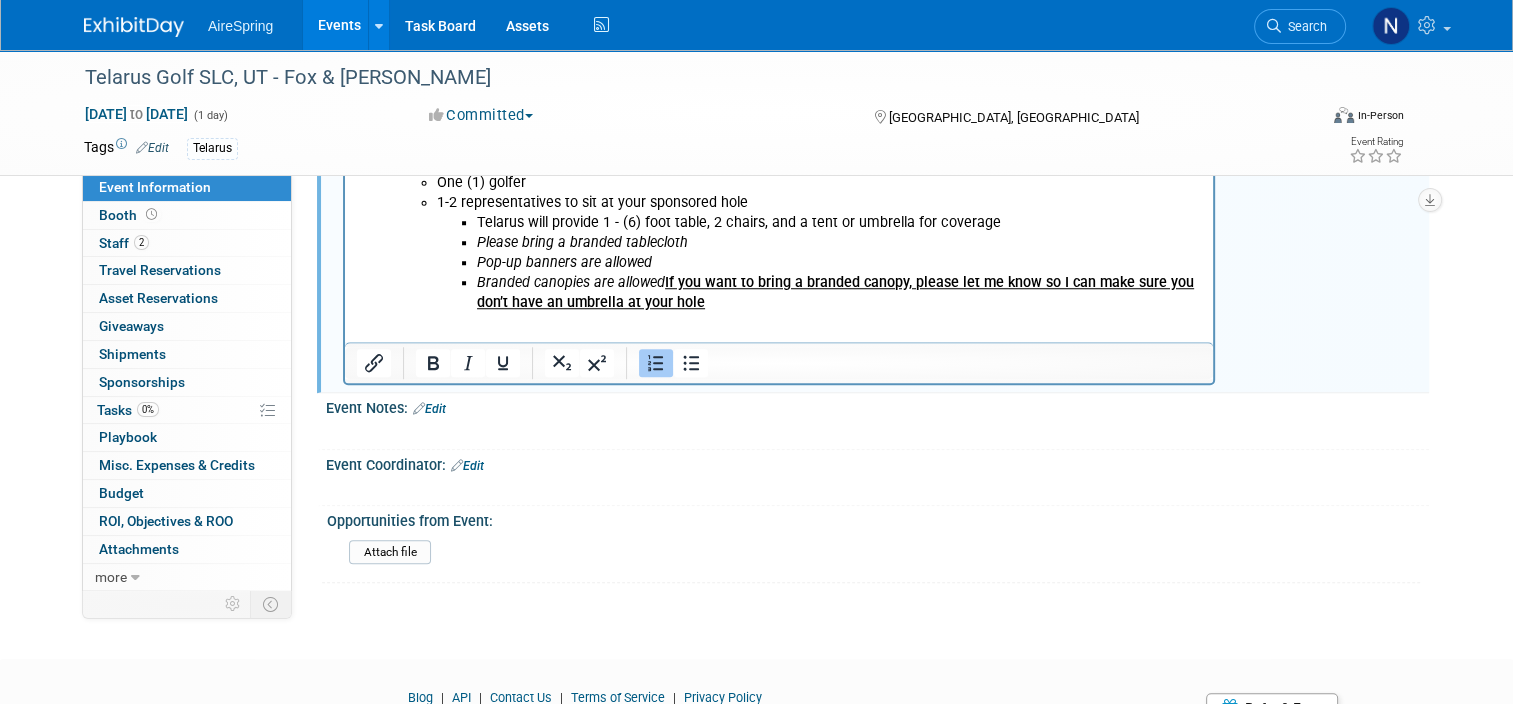 click on "We rent out both golf courses on this property. Each supplier will be assigned to one hole on one course, unless your company has opted into a hole on each course. We will NOT be allowing personal cars to be driven down to your assigned hole/s. We will be giving each supplier a cart to drive to and from your hole, the restrooms, and the food trucks. We will have 4 food trucks total for this event to provide lunch for all. 2 food trucks will be assigned to each course We will  randomly assign  a supplier to each food truck. Upon arrival for this event  (if you are managing your sponsored hole/s)  you will need to find the designated supplier check in area which will be right in front of the club house entrance. You will also see a feather flag saying, “Sponsor Check In”. From there, there will be more course staff that will be able to guide you to your designated hole and course. If you will be golfing on behalf of your company, From there, you will find your cart and foursome assignment.   One (1) golfer" at bounding box center [779, 49] 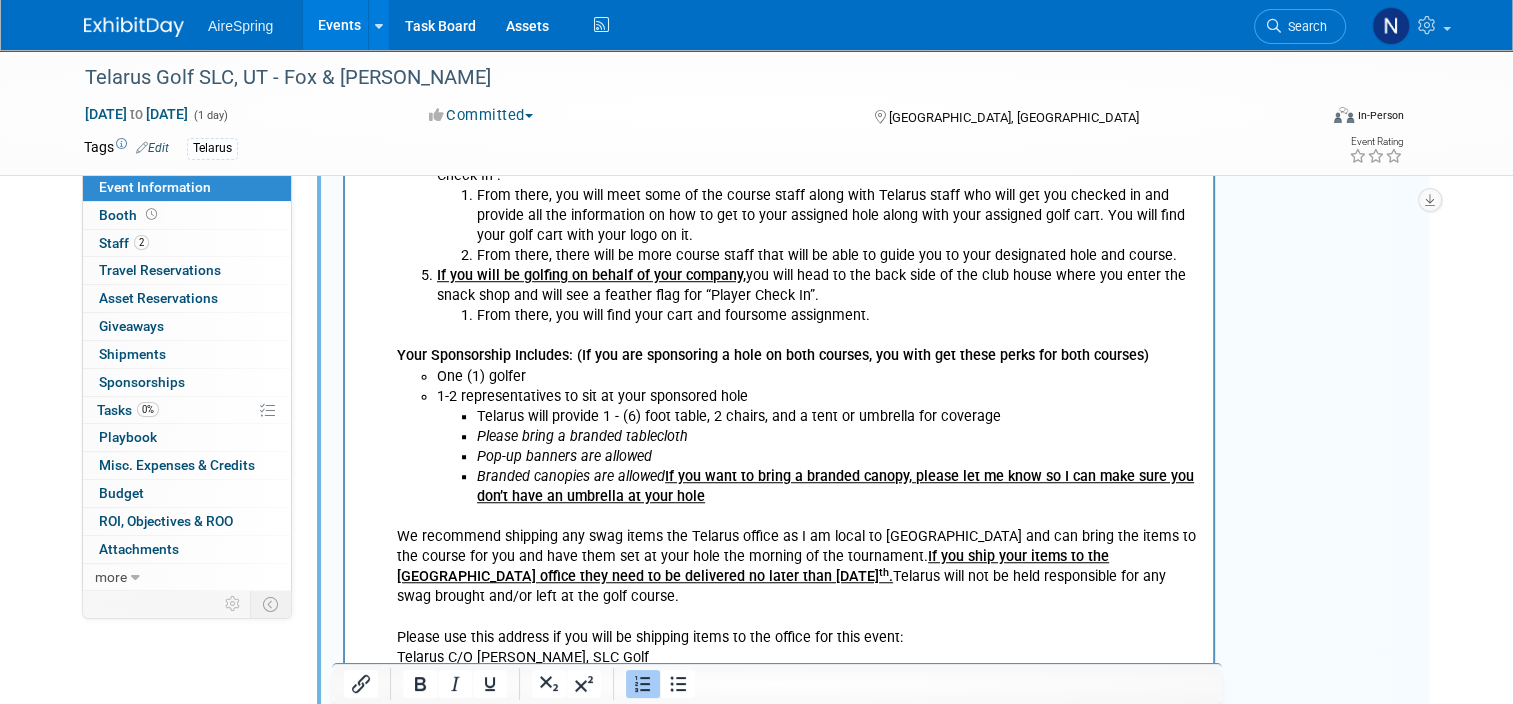 scroll, scrollTop: 1380, scrollLeft: 0, axis: vertical 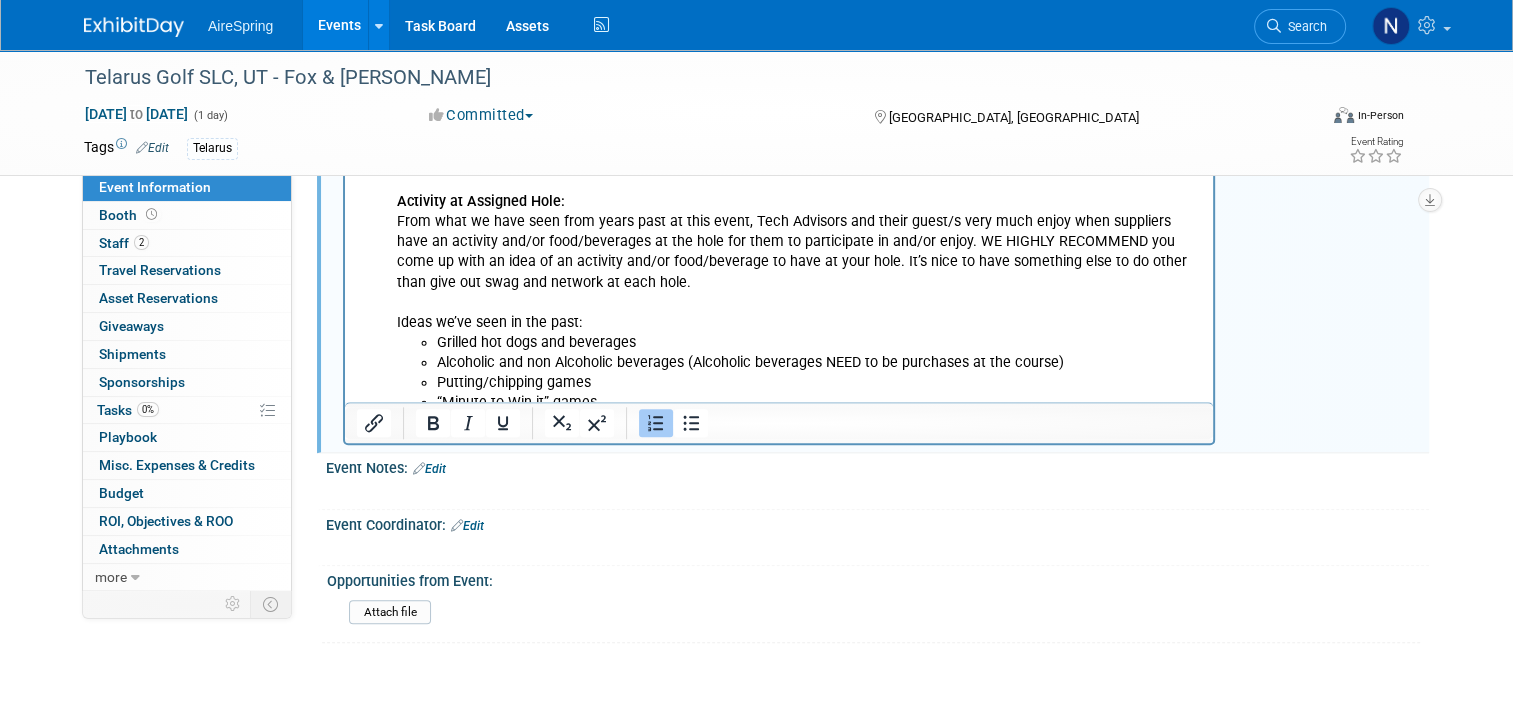 click on "We rent out both golf courses on this property. Each supplier will be assigned to one hole on one course, unless your company has opted into a hole on each course. We will NOT be allowing personal cars to be driven down to your assigned hole/s. We will be giving each supplier a cart to drive to and from your hole, the restrooms, and the food trucks. We will have 4 food trucks total for this event to provide lunch for all. 2 food trucks will be assigned to each course We will  randomly assign  a supplier to each food truck. Upon arrival for this event  (if you are managing your sponsored hole/s)  you will need to find the designated supplier check in area which will be right in front of the club house entrance. You will also see a feather flag saying, “Sponsor Check In”. From there, there will be more course staff that will be able to guide you to your designated hole and course. If you will be golfing on behalf of your company, From there, you will find your cart and foursome assignment.   One (1) golfer" at bounding box center [779, -113] 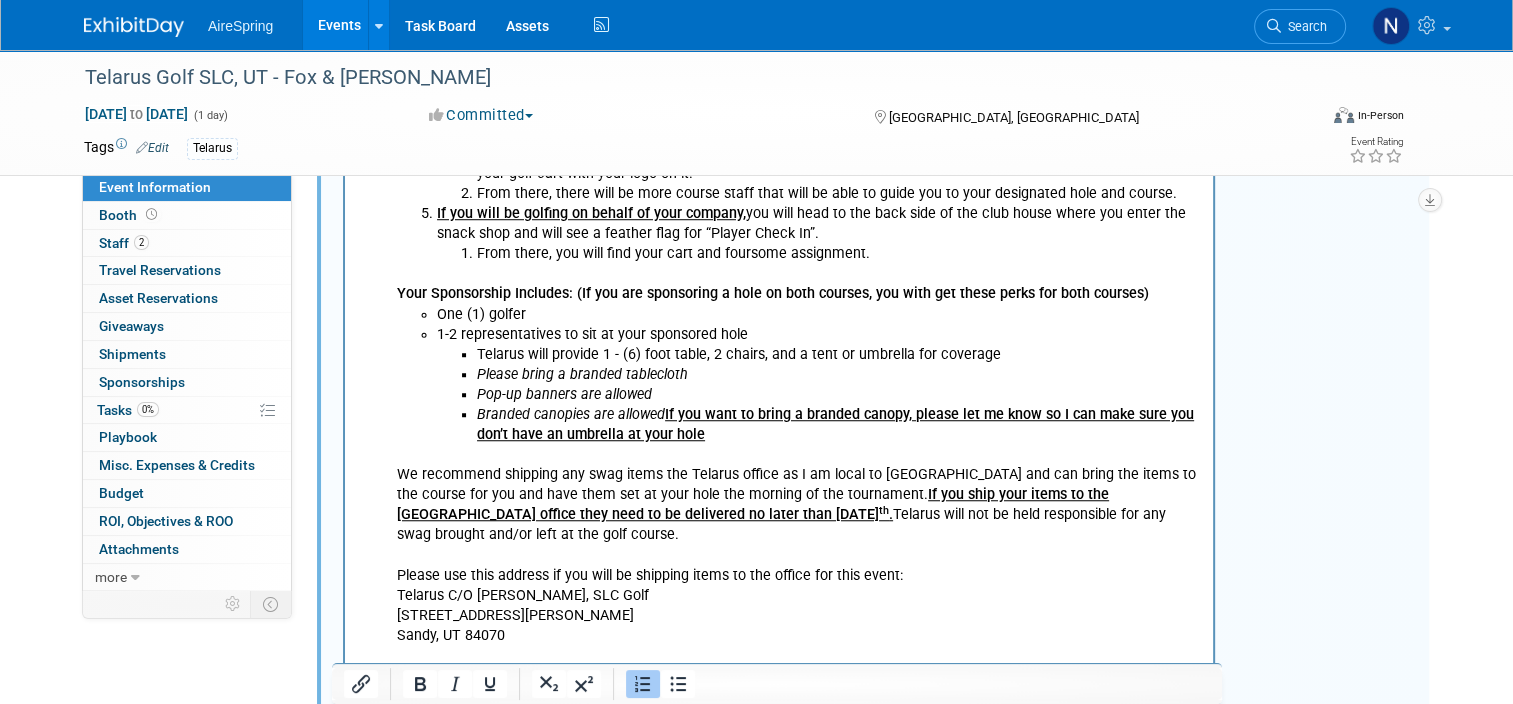 scroll, scrollTop: 1080, scrollLeft: 0, axis: vertical 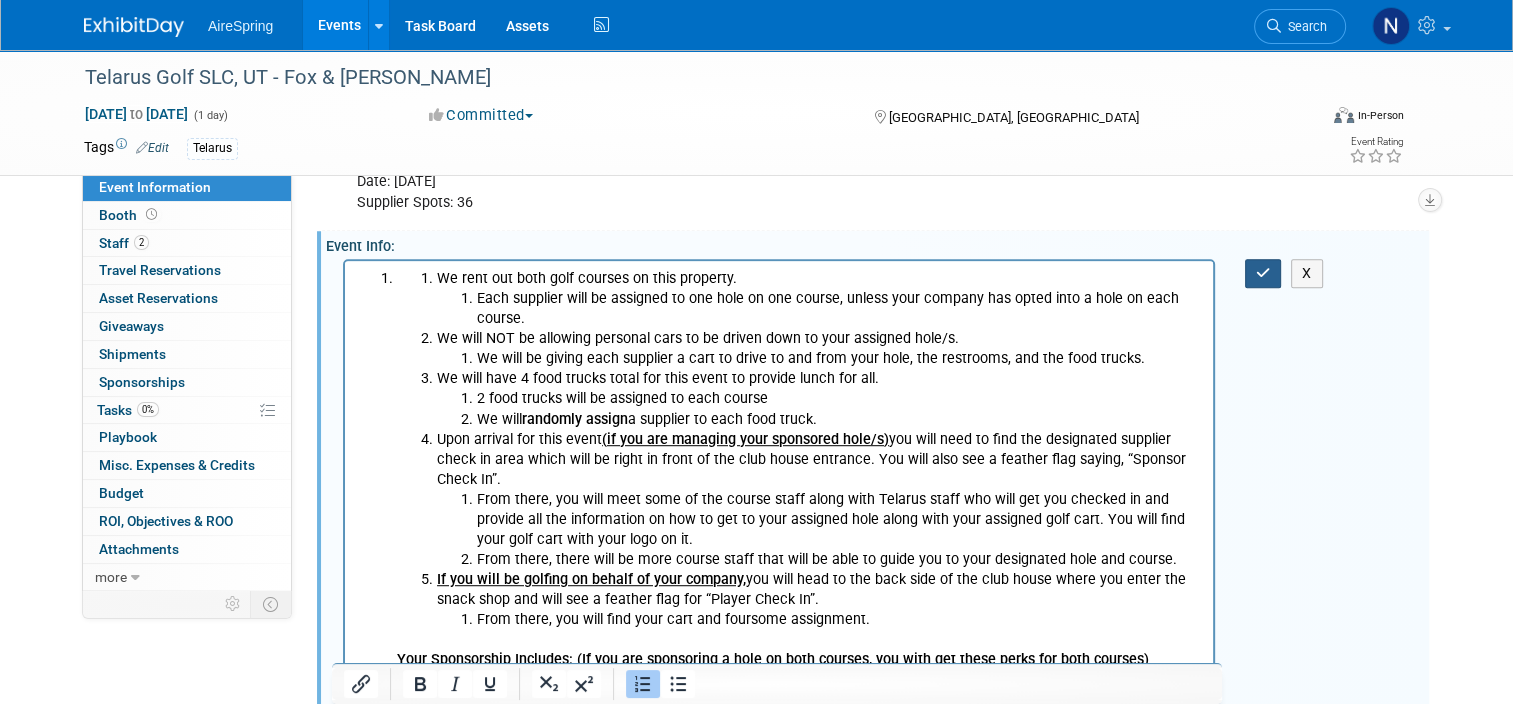 drag, startPoint x: 1264, startPoint y: 277, endPoint x: 722, endPoint y: 104, distance: 568.94025 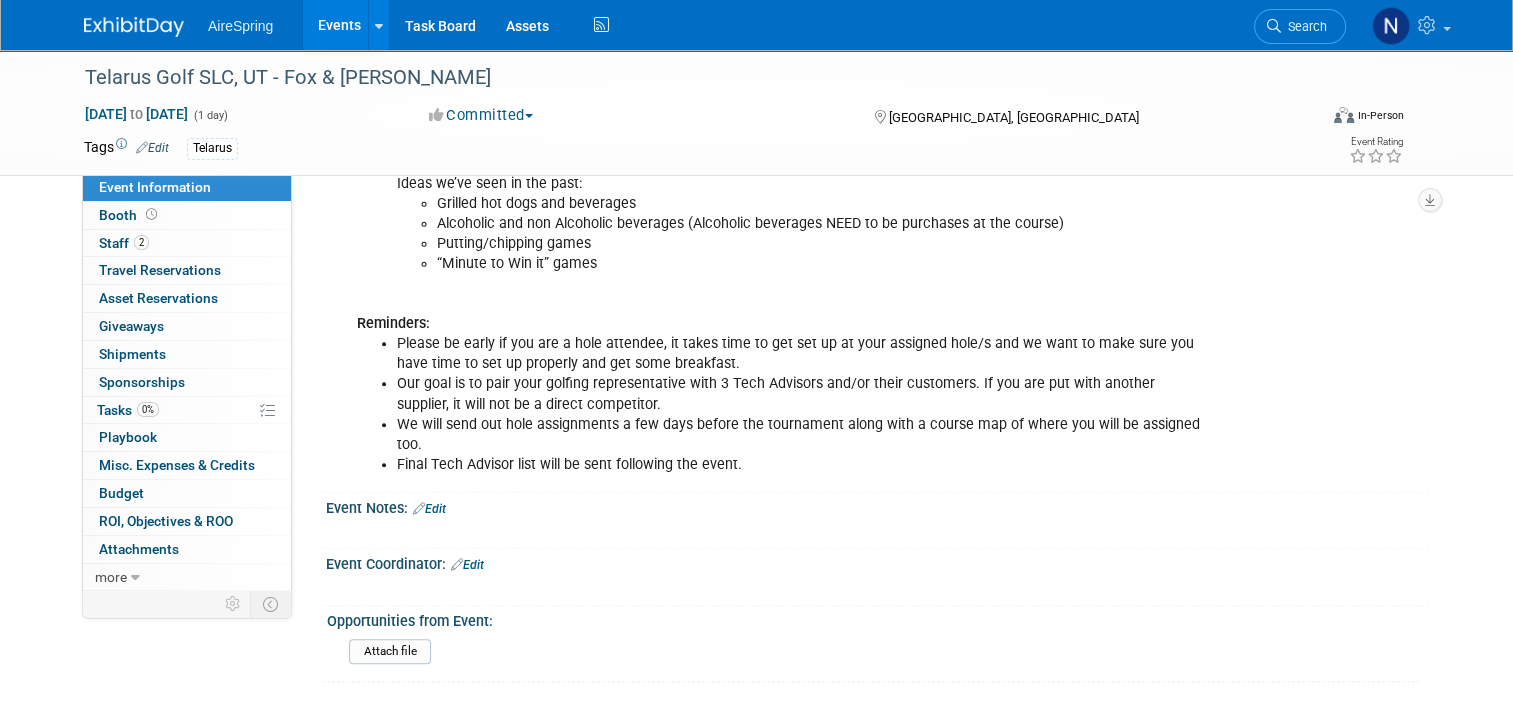 scroll, scrollTop: 2220, scrollLeft: 0, axis: vertical 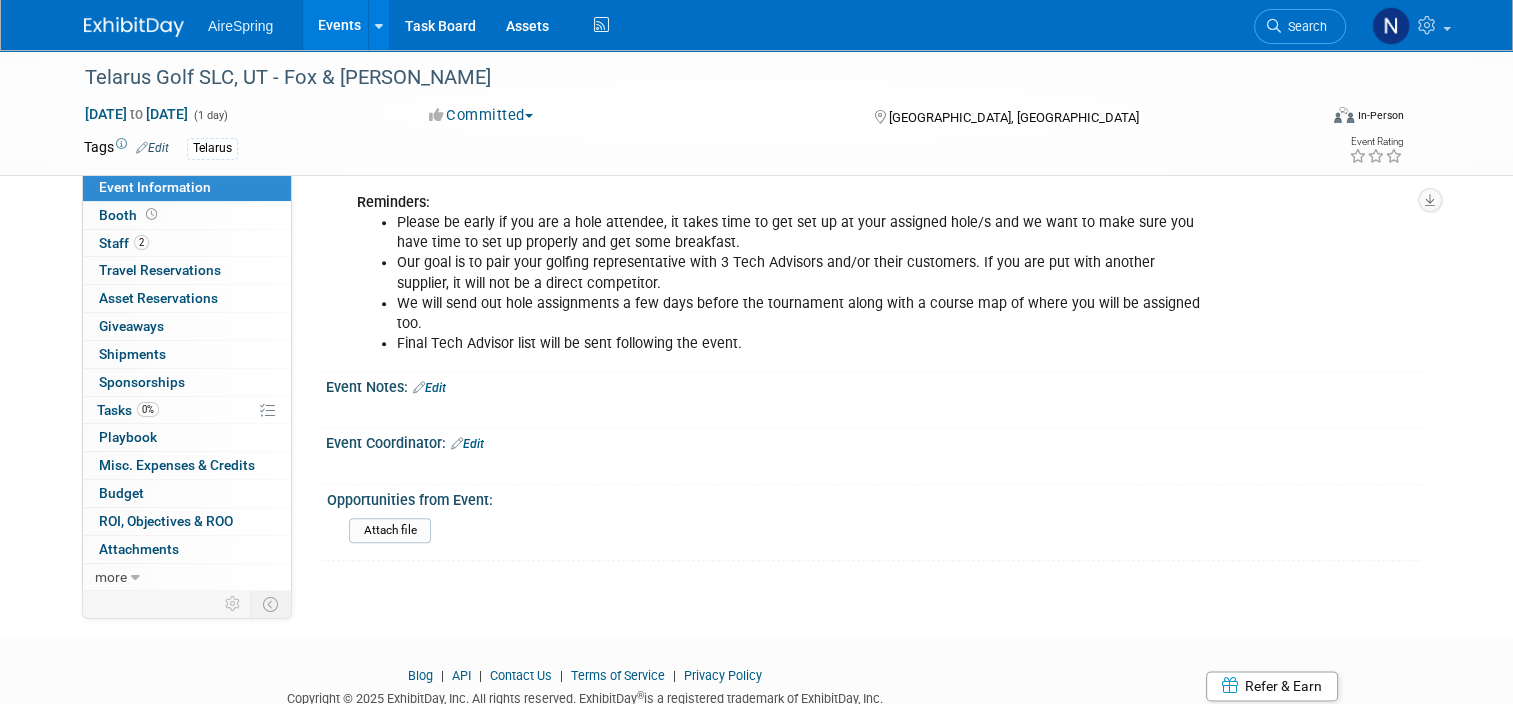 click on "Edit" at bounding box center [429, 388] 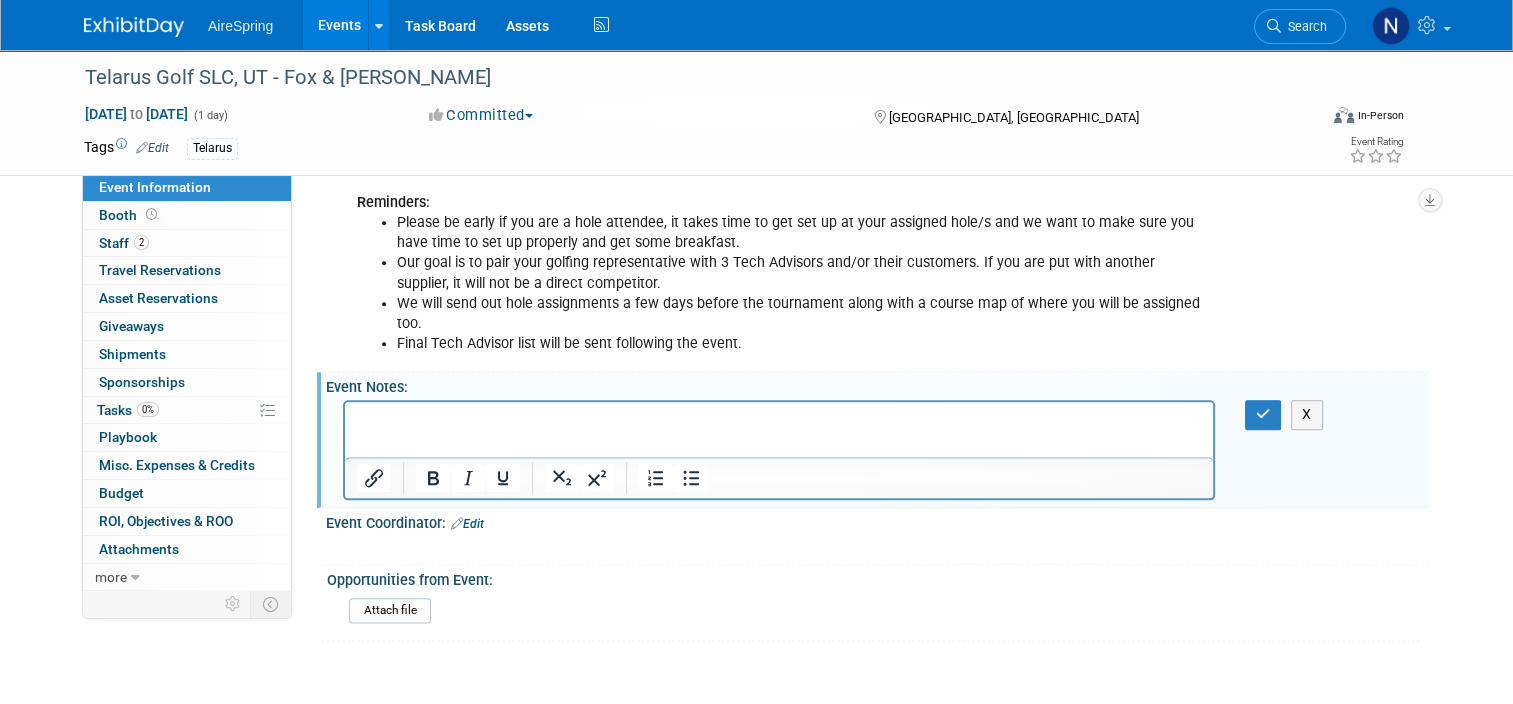 scroll, scrollTop: 0, scrollLeft: 0, axis: both 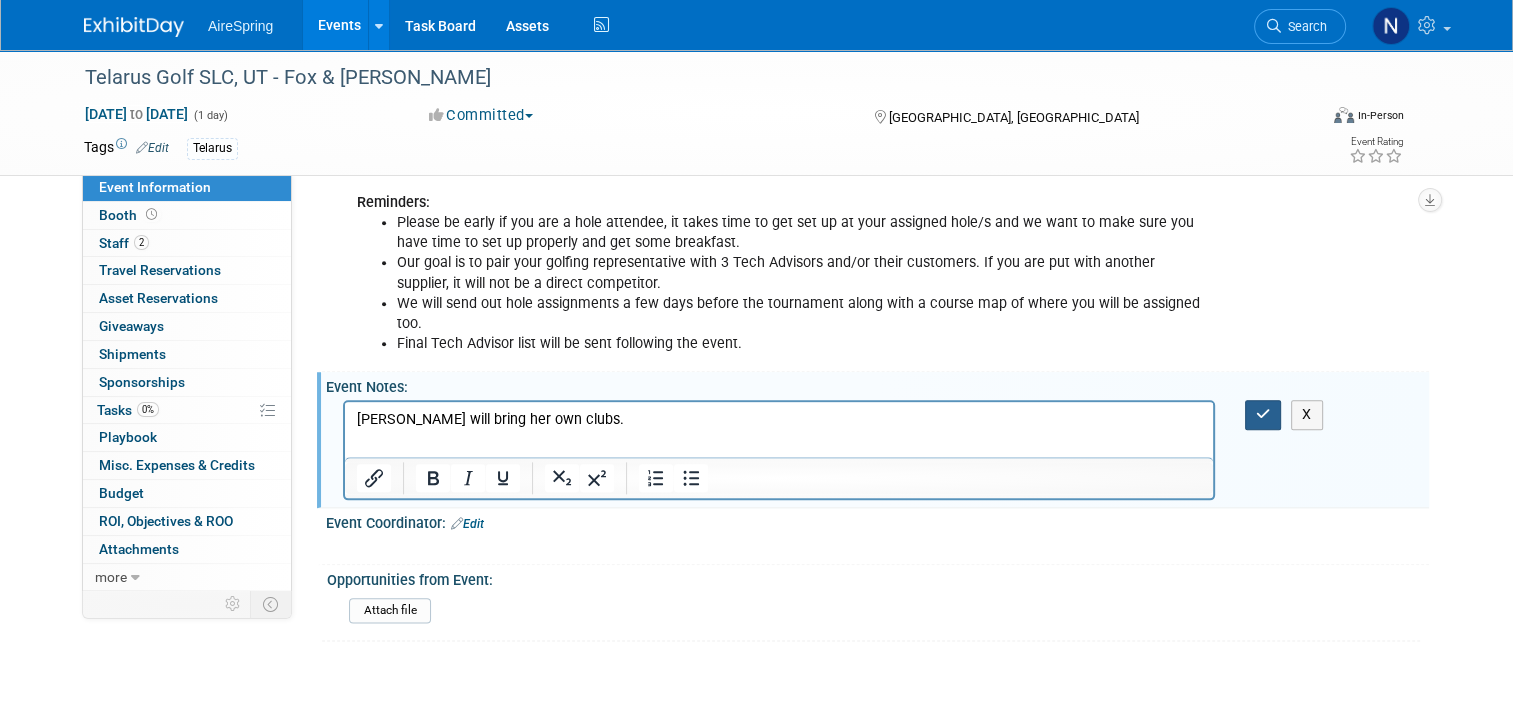 click at bounding box center (1263, 414) 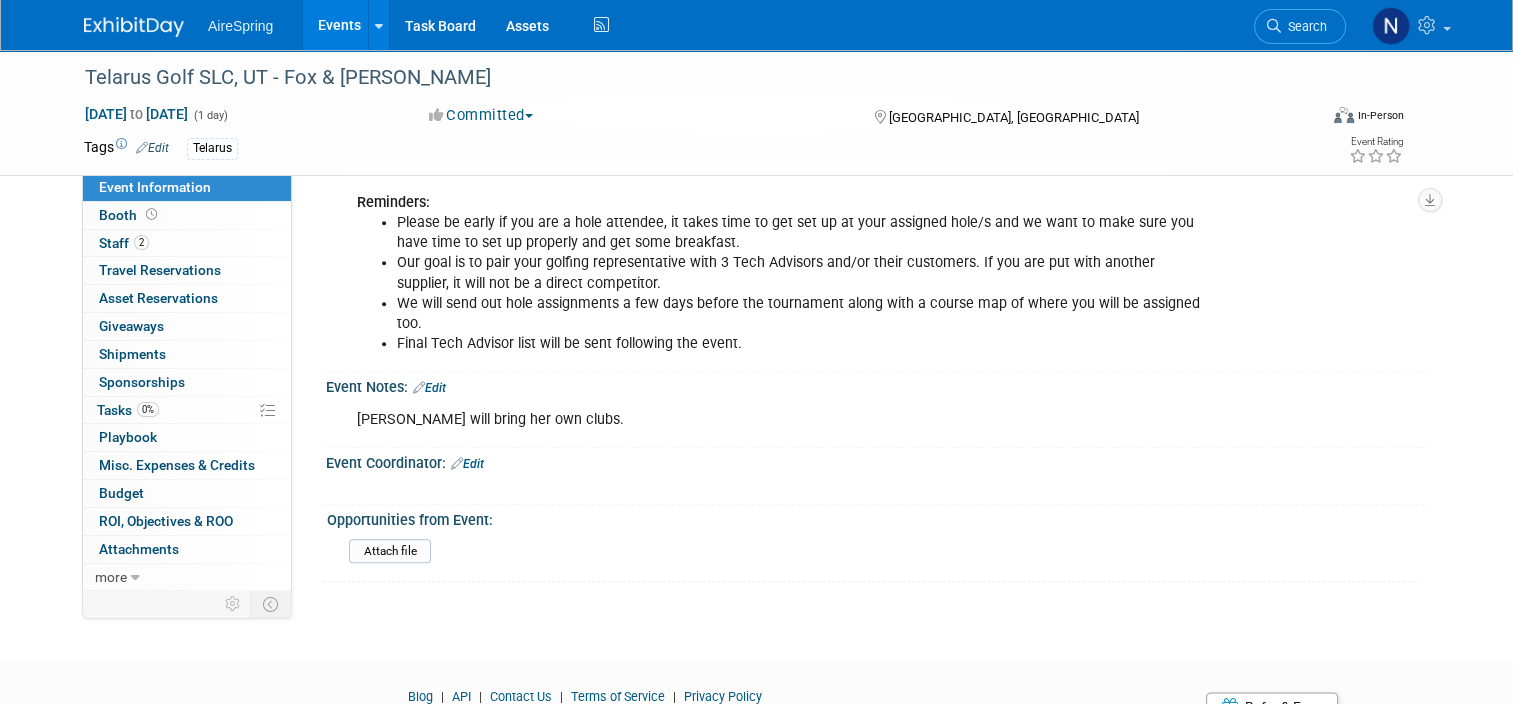 click on "Edit" at bounding box center (467, 464) 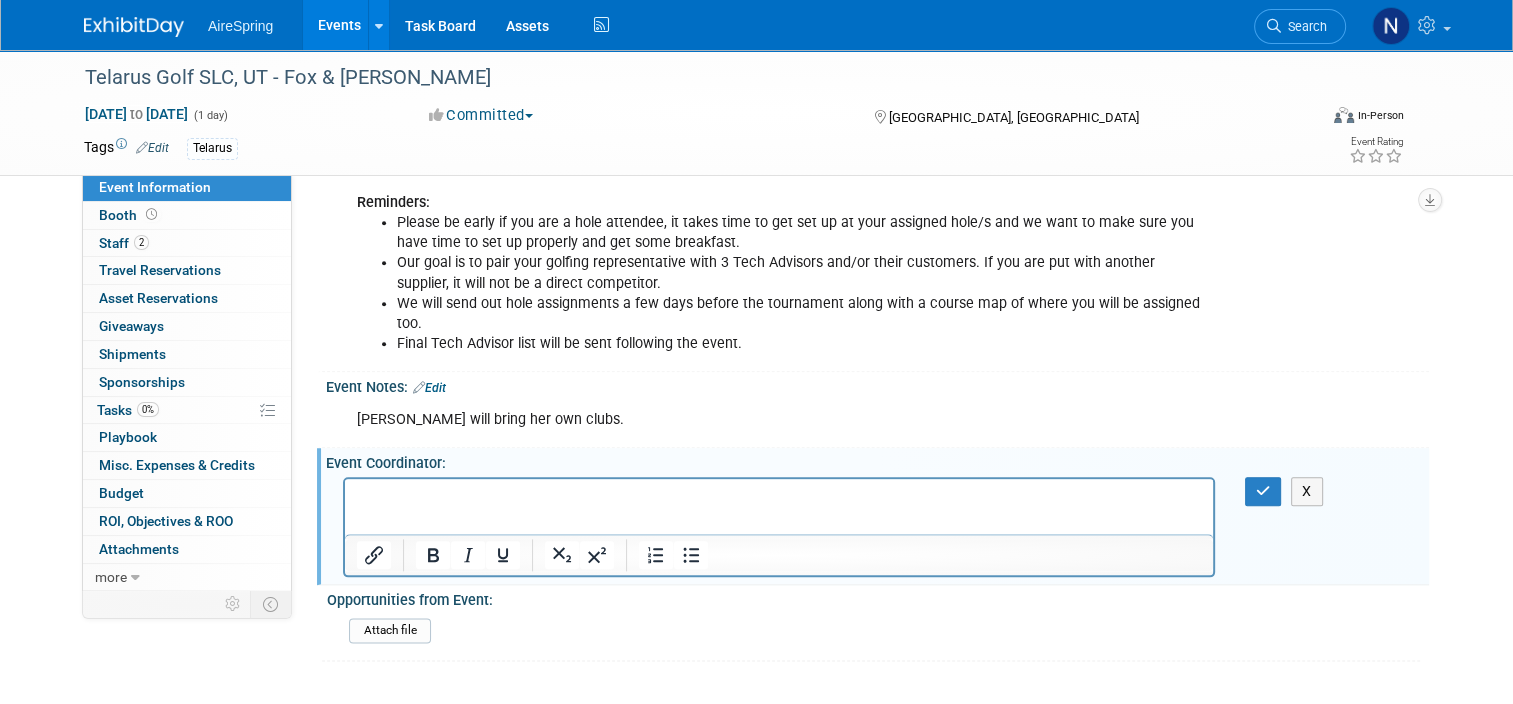 scroll, scrollTop: 0, scrollLeft: 0, axis: both 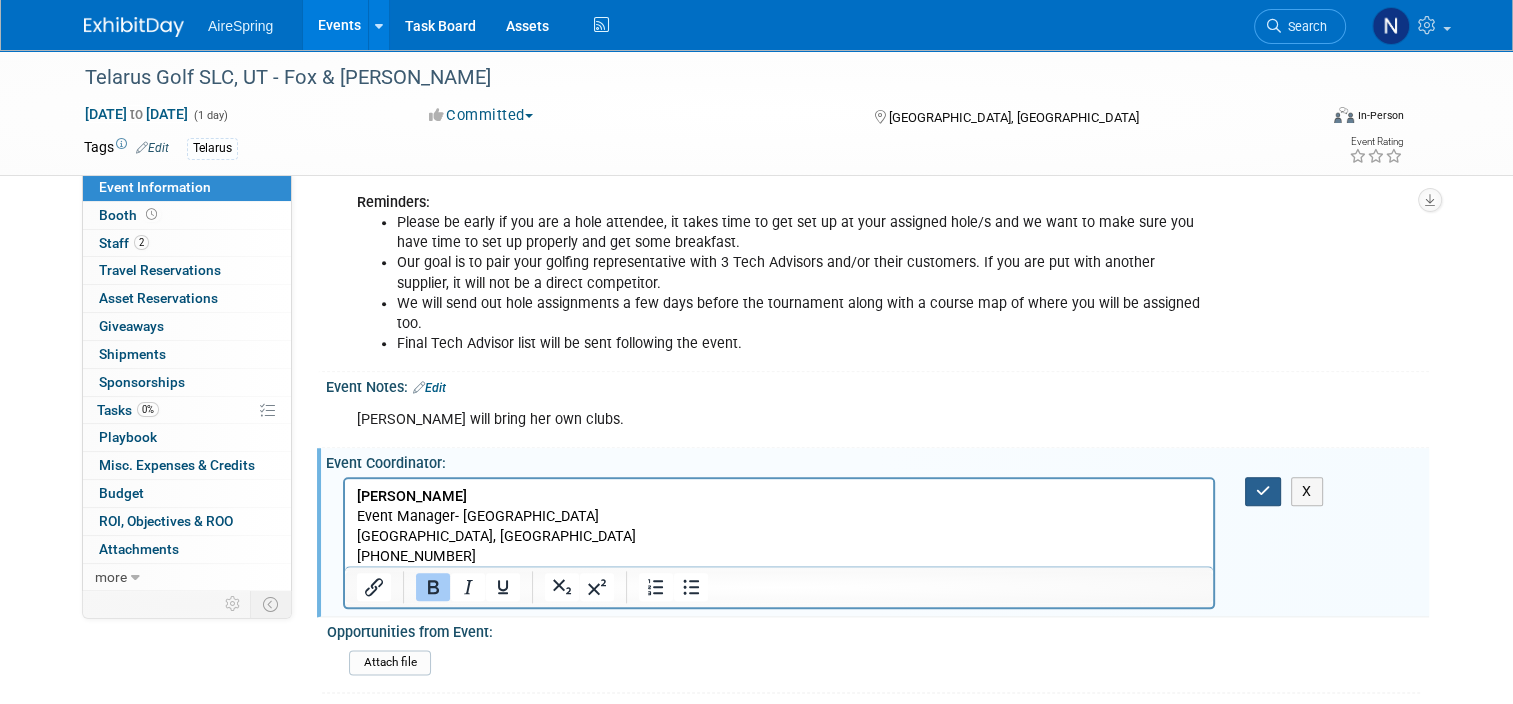 click at bounding box center [1263, 491] 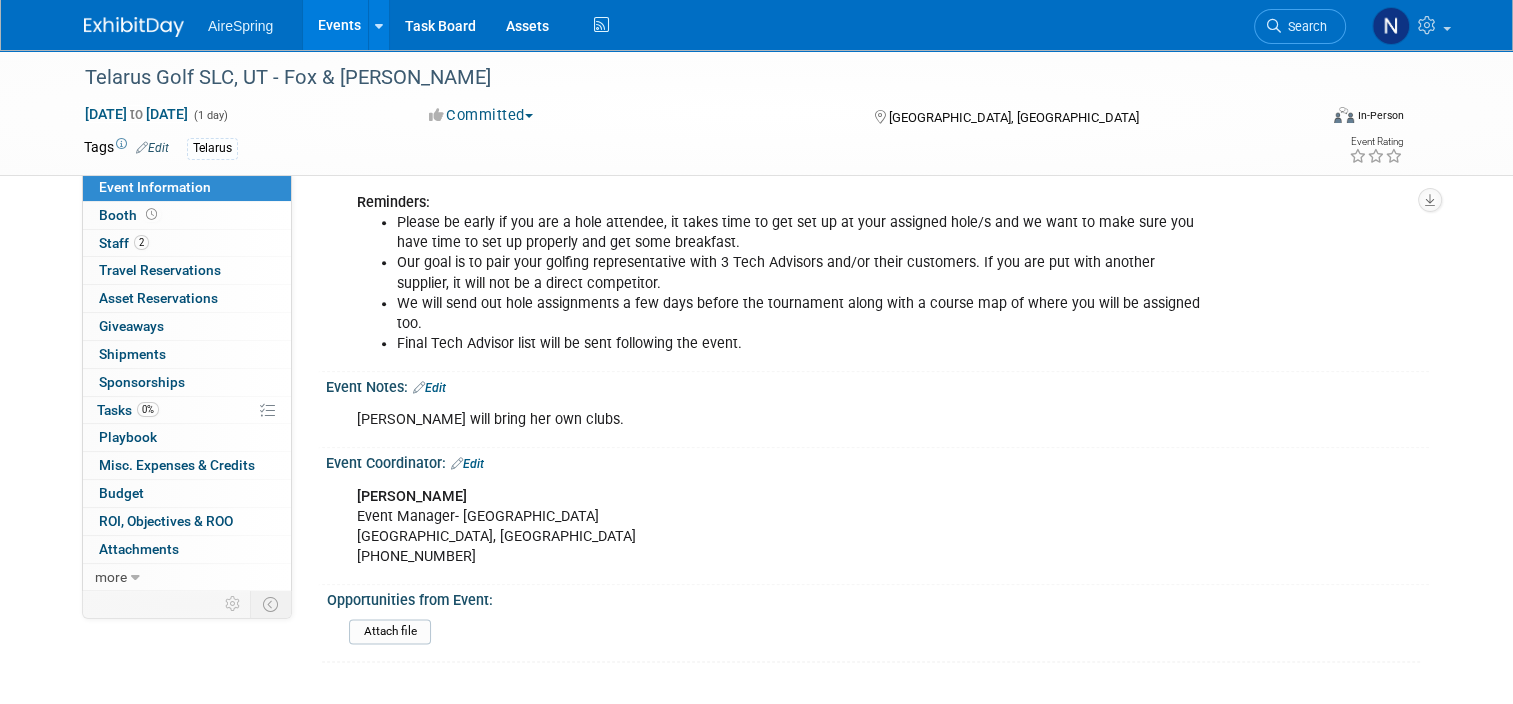 click on "Events" at bounding box center (339, 25) 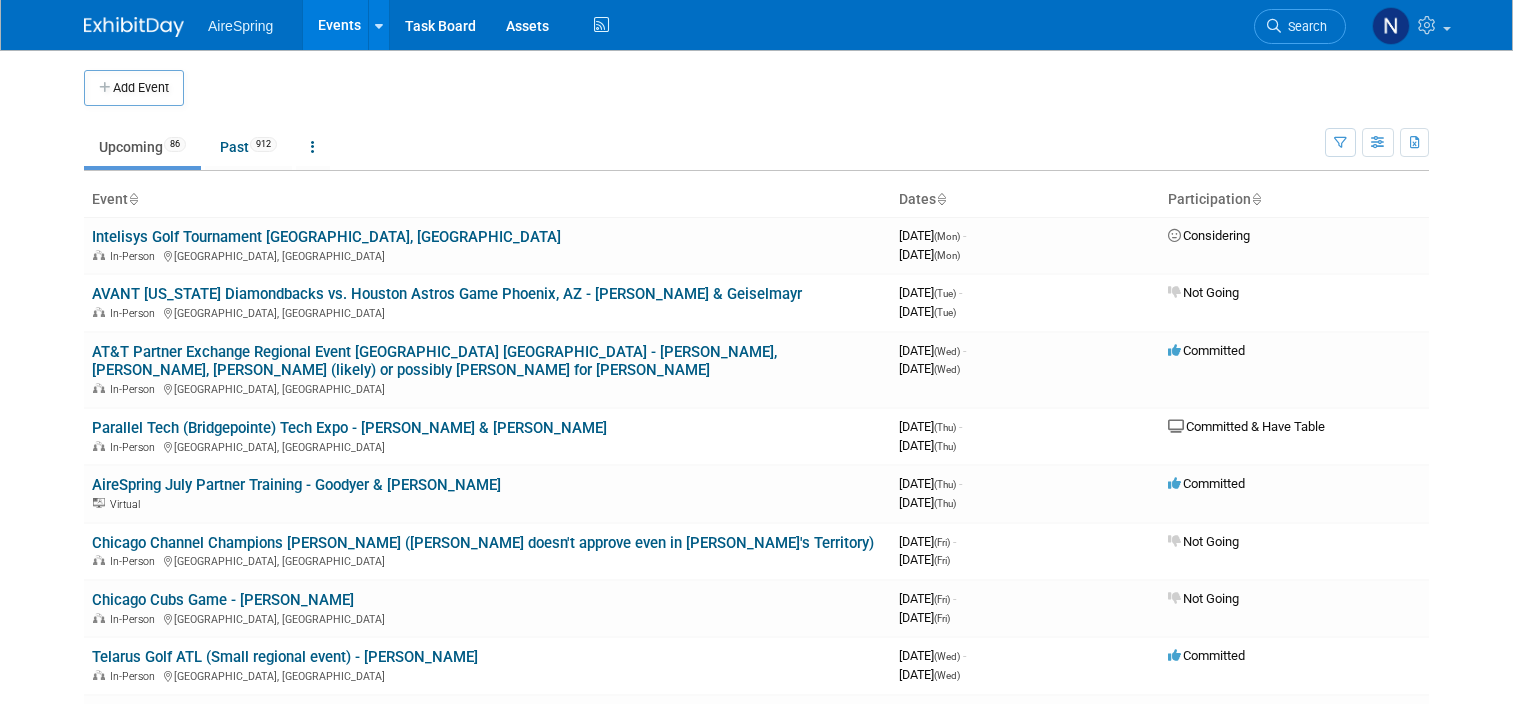 scroll, scrollTop: 0, scrollLeft: 0, axis: both 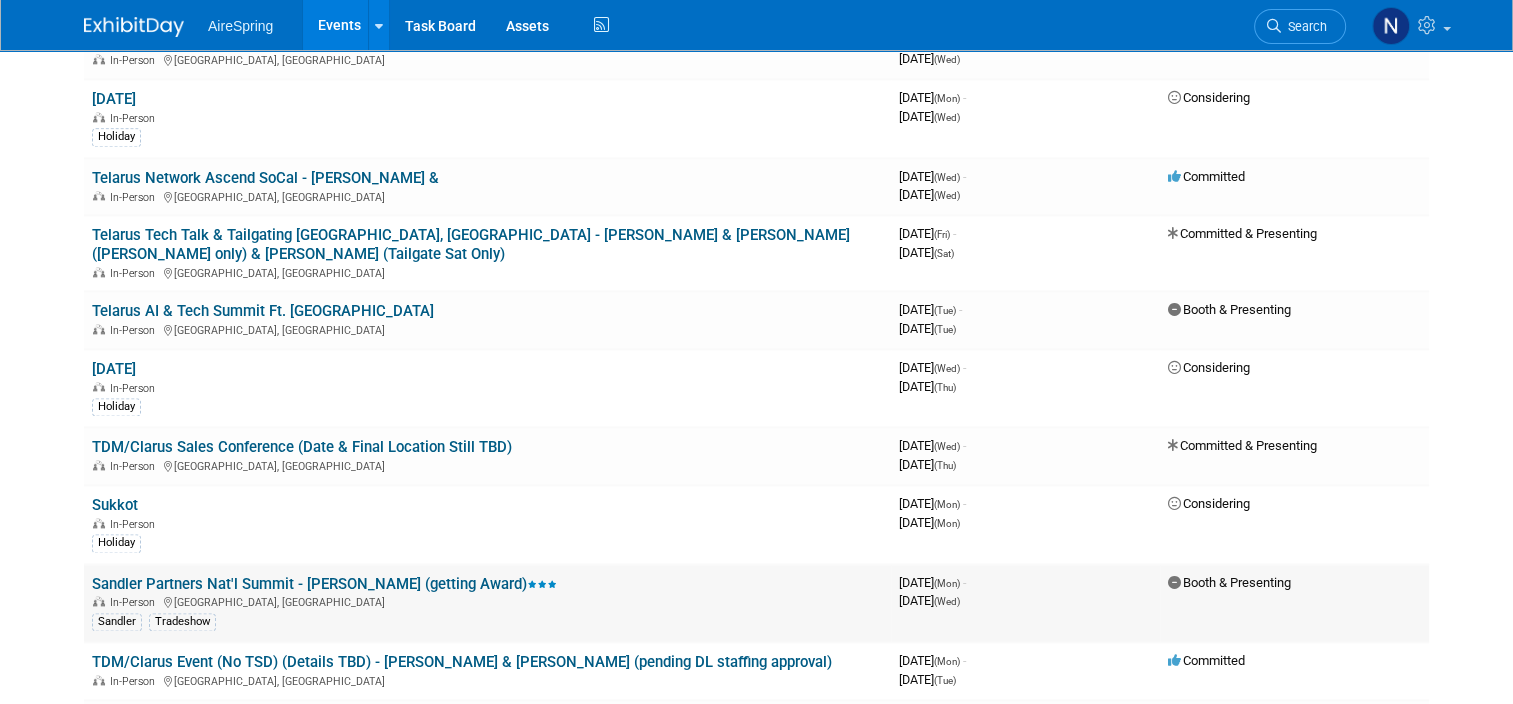 click on "Sandler Partners Nat'l Summit - Bender (getting Award)" at bounding box center (324, 584) 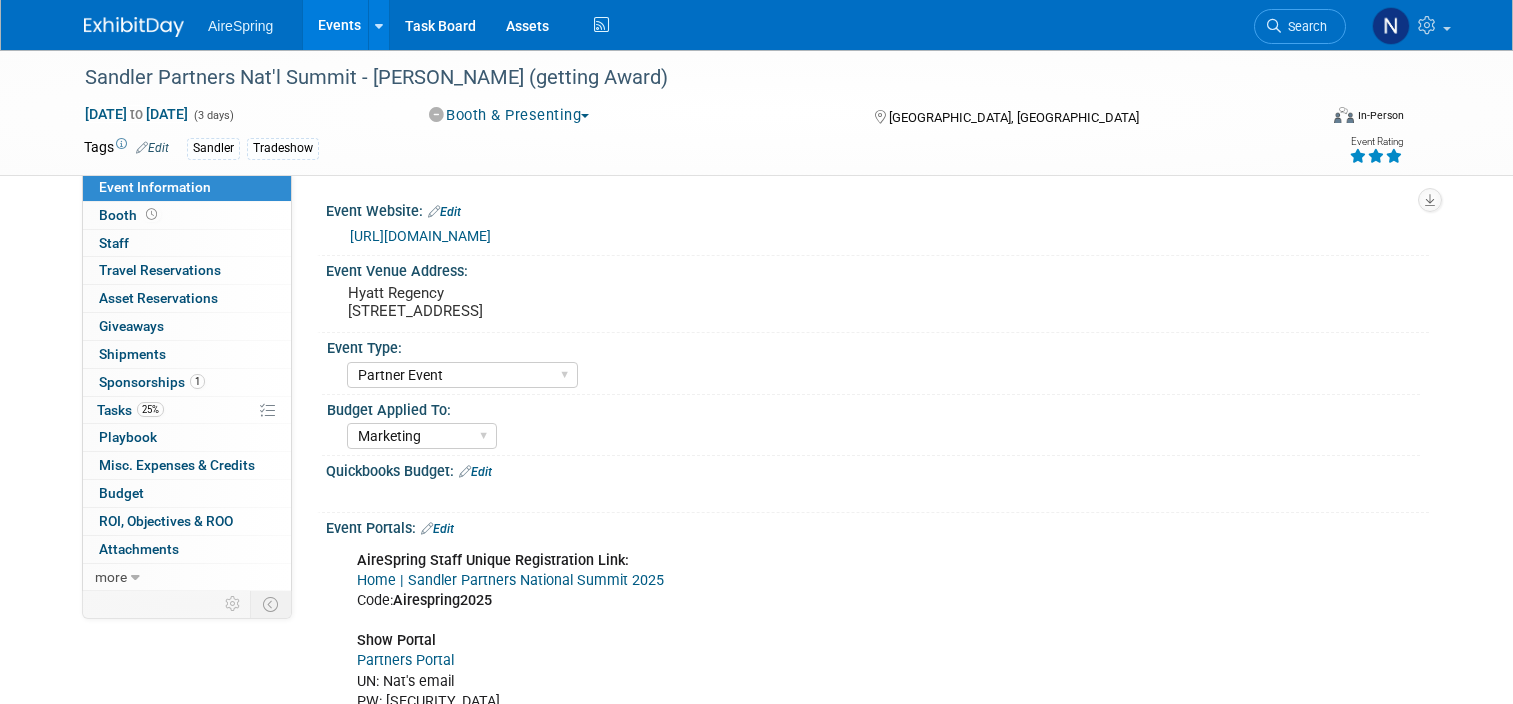 select on "Partner Event" 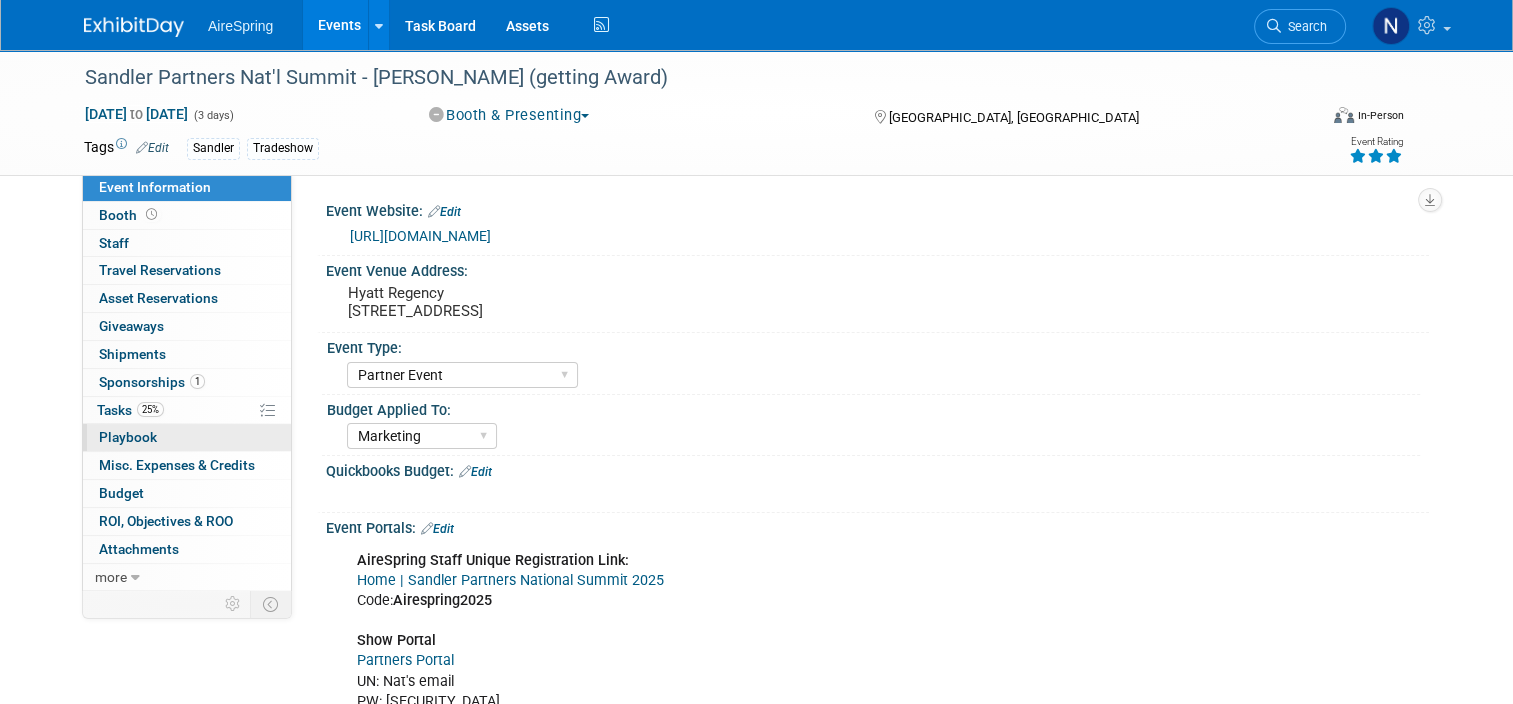 scroll, scrollTop: 0, scrollLeft: 0, axis: both 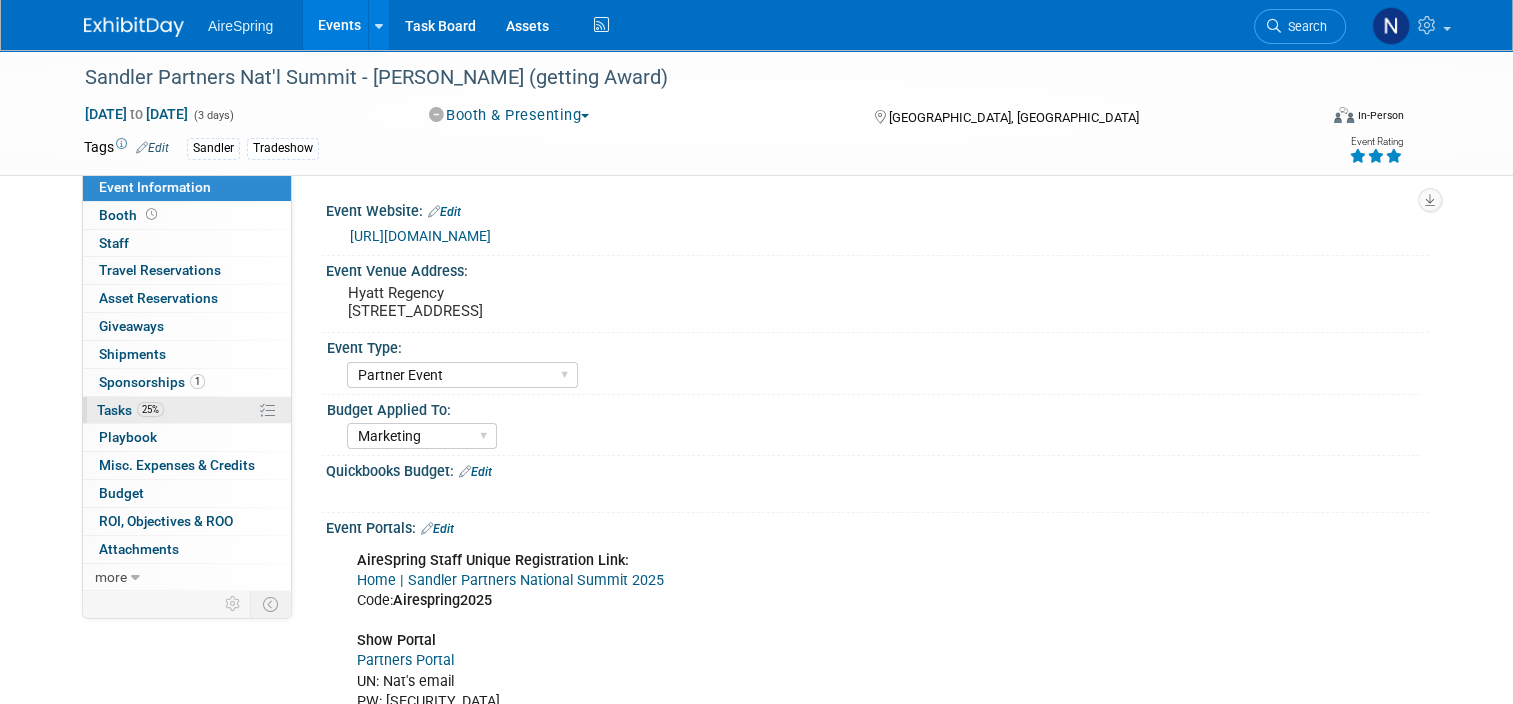 click on "25%" at bounding box center [150, 409] 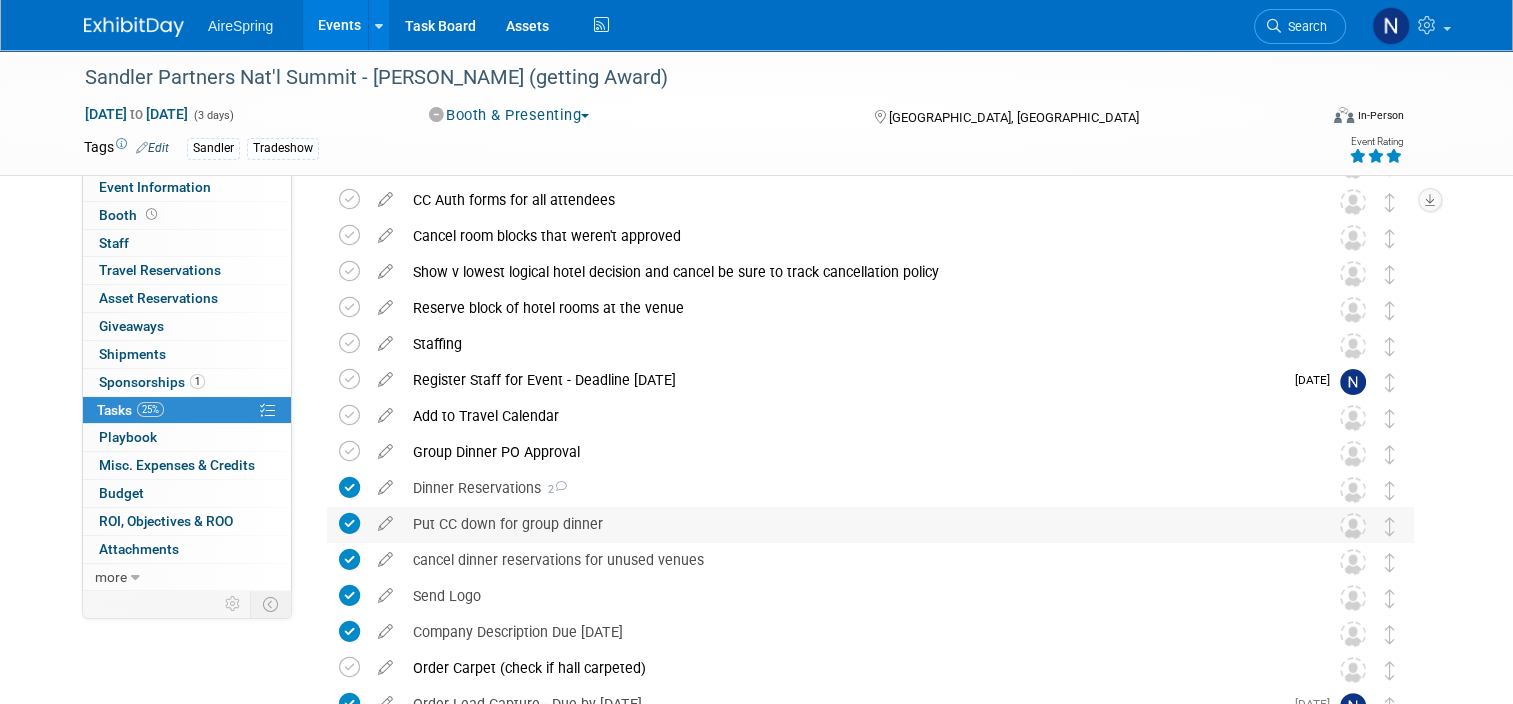 scroll, scrollTop: 0, scrollLeft: 0, axis: both 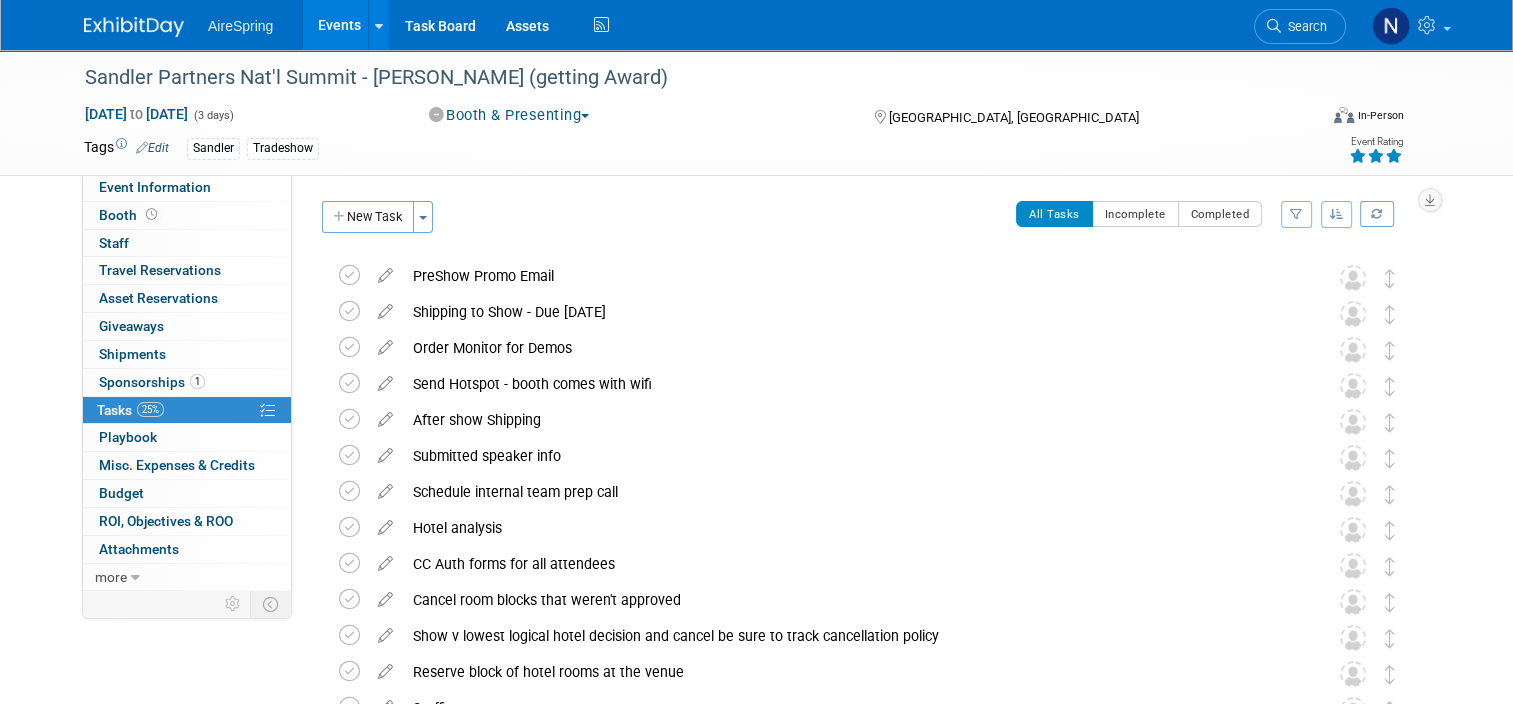click on "Event Website:
Edit
https://summit.sandlerpartners.com/2025
Event Venue Address:
Hyatt Regency
21500 E Pacific Coast Hwy., Huntington Beach, CA 92648
Event Type:
AireSpring Event
AireSpring Internal
Partner Event
Training
Tradeshow - Exhibiting
Tradeshow - Attending
Partner Visit
Customer Visit
Customer Event
Sales Presentation
Conference
Carrier Event (ATT Verizon etc)
Budget Applied To:
Marketing
Sales
Operations
Customer
Quickbooks Budget:
Edit
X
Event Portals:
Edit
AireSpring Staff Unique Registration Link: Home | Sandler Partners National Summit 2025 Code:  Airespring2025 Show Portal Partners Portal UN: Nat's email PW: Woodley7800 Alliance Freight:
X
Shipping Info & List:
Edit
No shipments can go direct to the venue.  MUST go through Alliance." at bounding box center (860, 381) 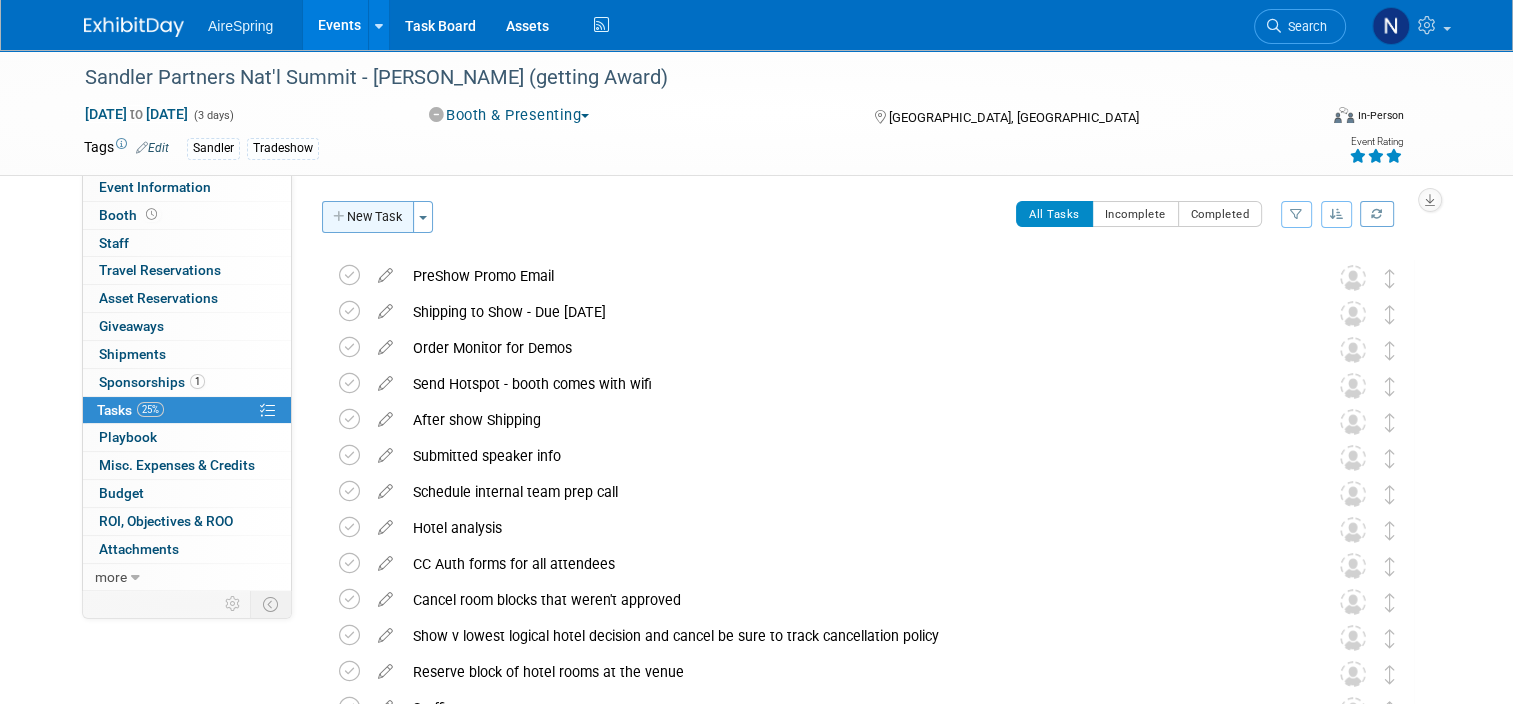 click on "New Task" at bounding box center (368, 217) 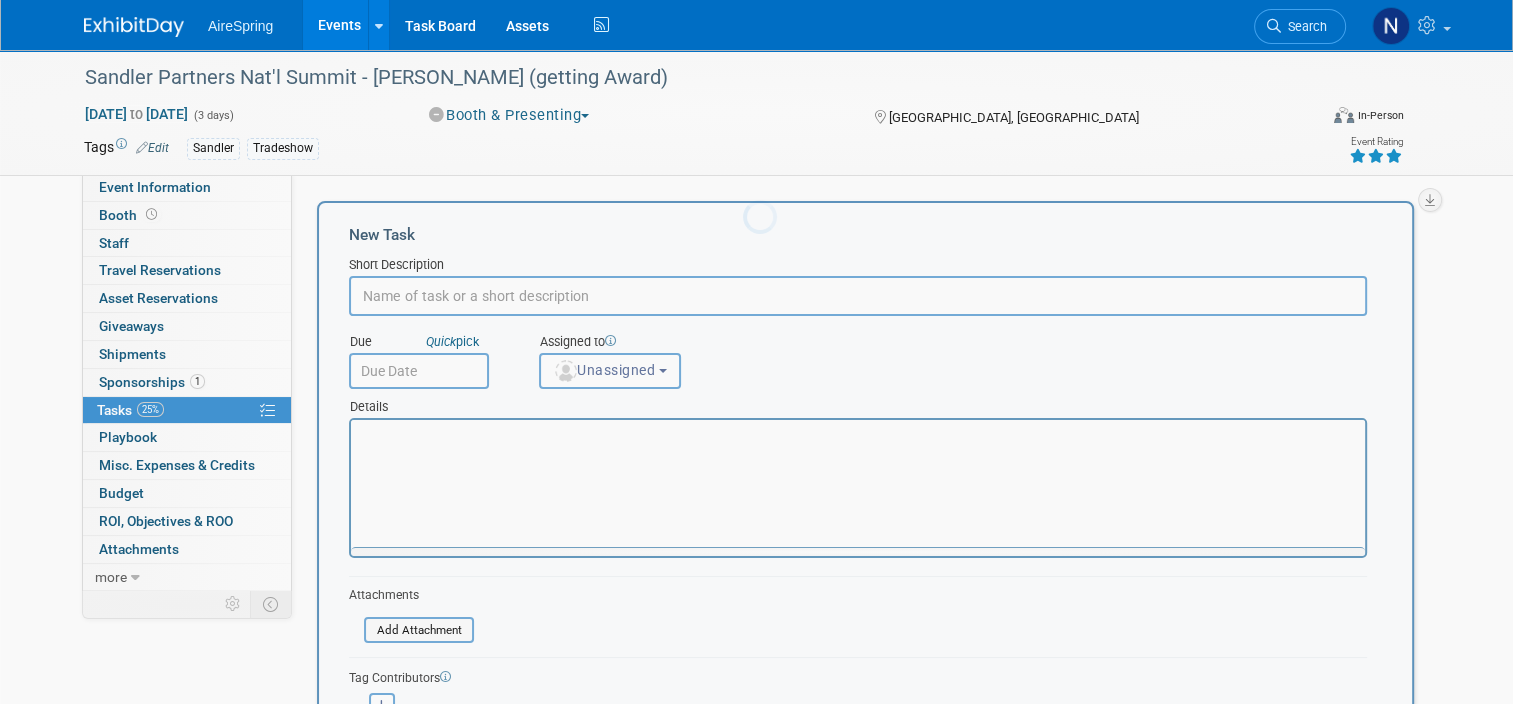 scroll, scrollTop: 0, scrollLeft: 0, axis: both 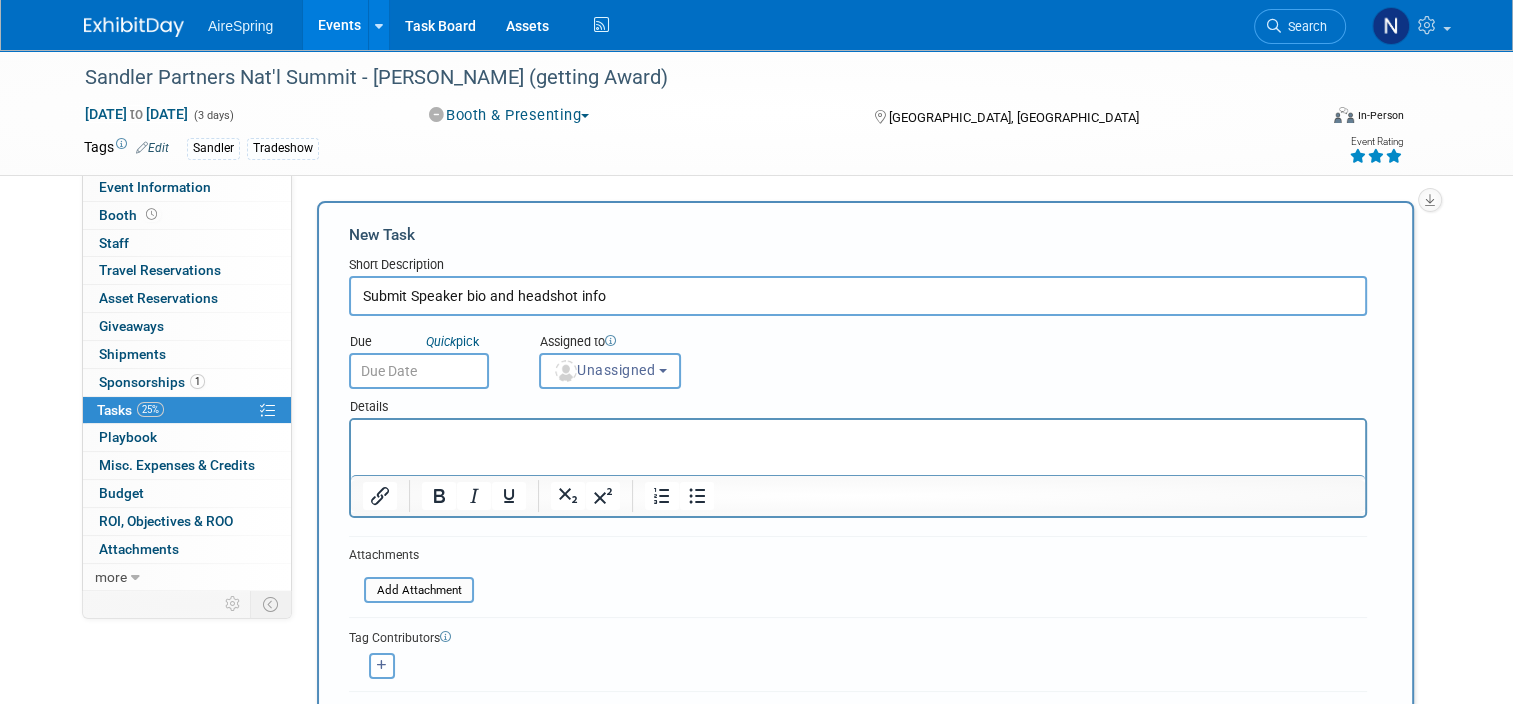 type on "Submit Speaker bio and headshot info" 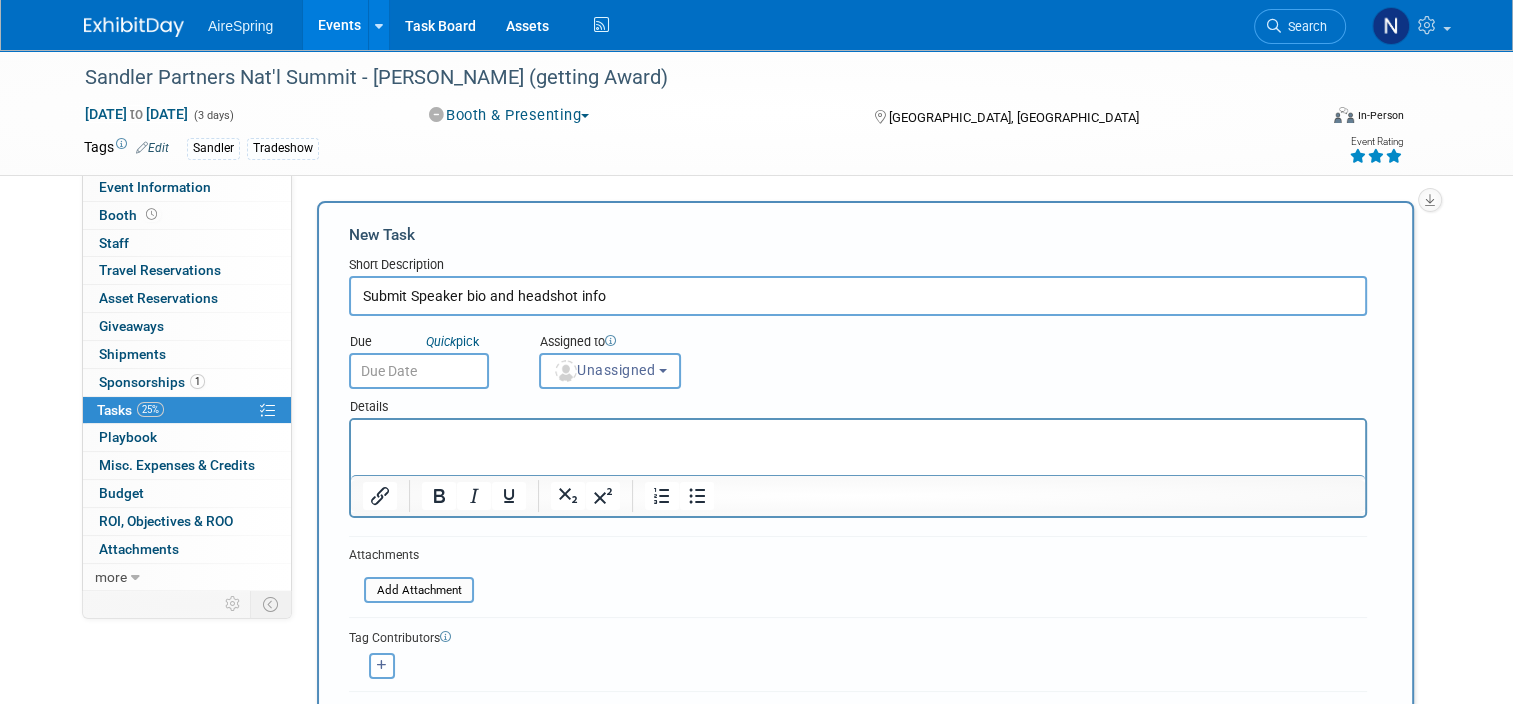 click on "Save" at bounding box center (384, 727) 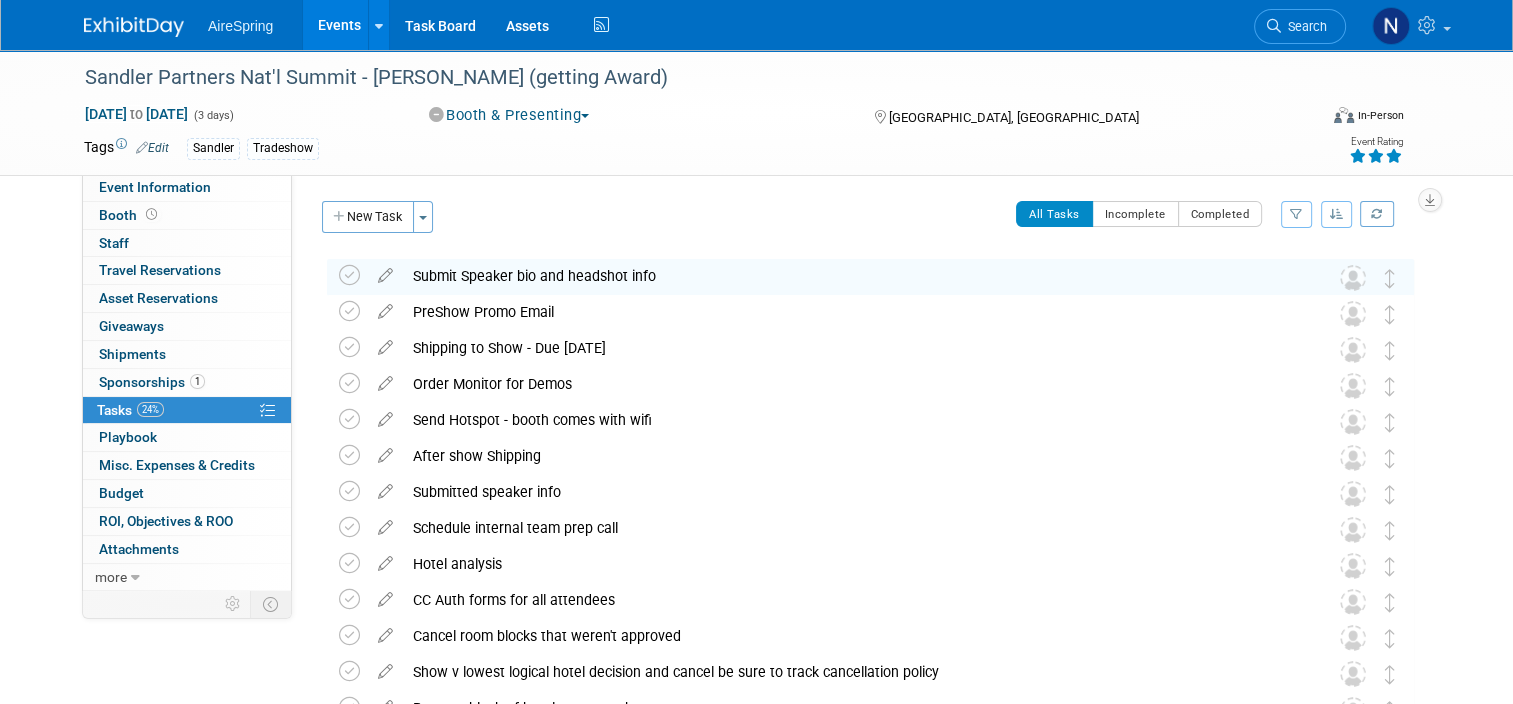 click on "Submit Speaker bio and headshot info" at bounding box center [851, 276] 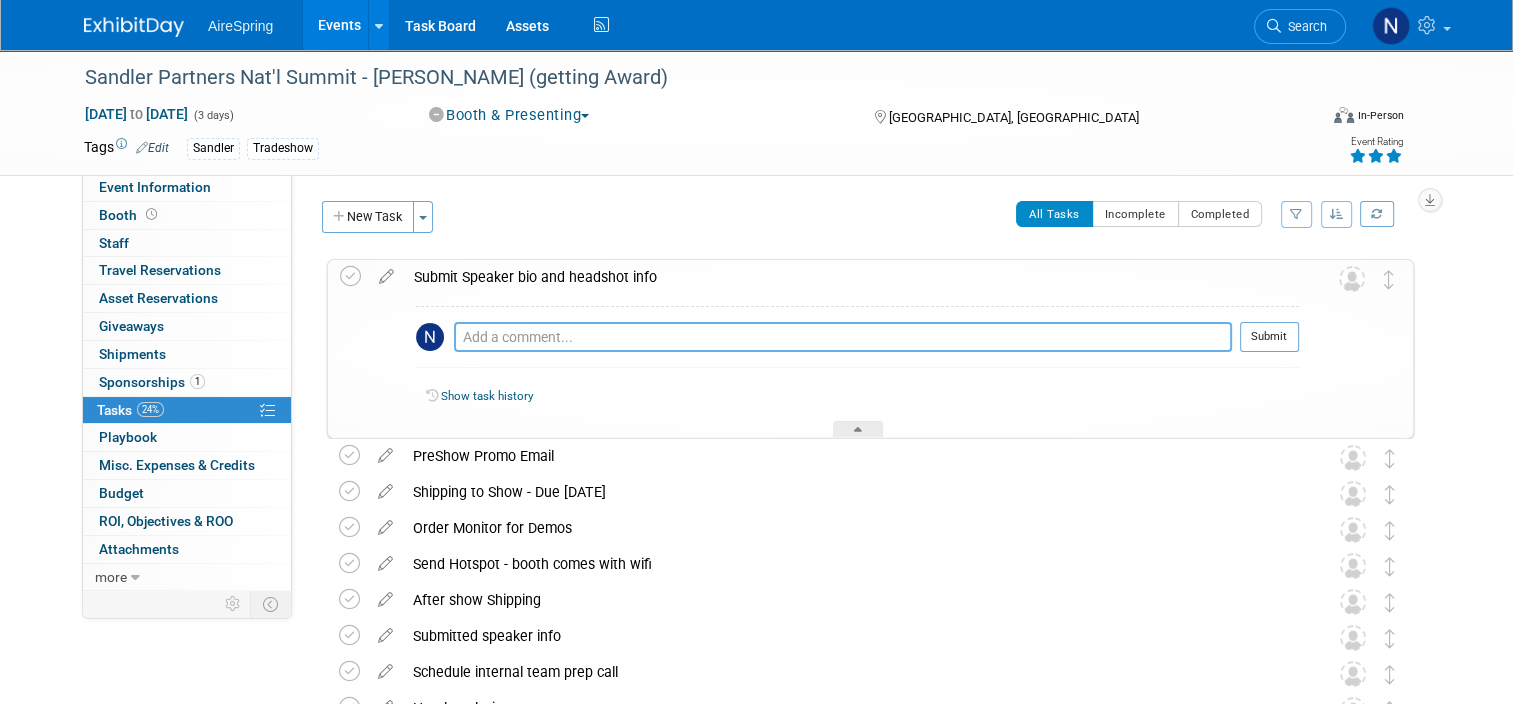 click at bounding box center (843, 337) 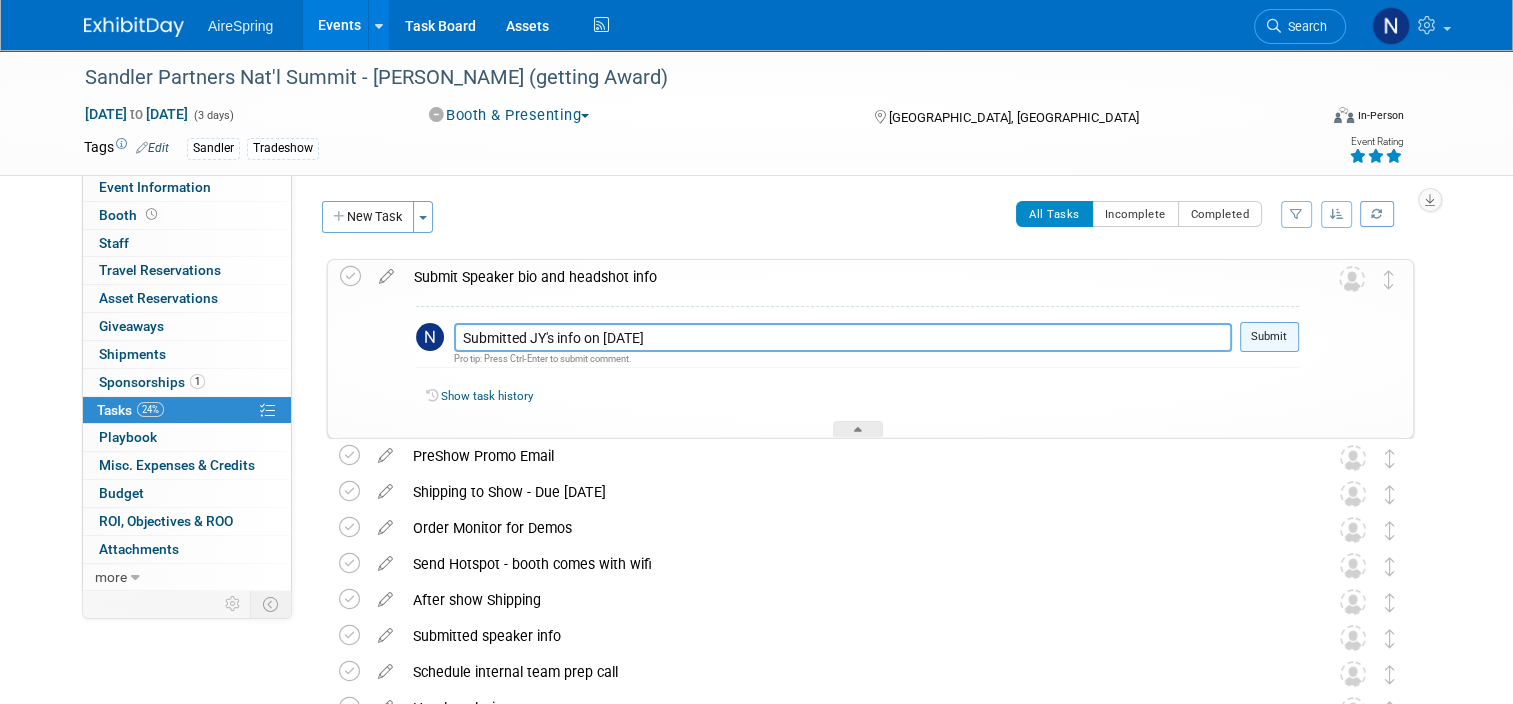type on "Submitted JY's info on 7.21.25" 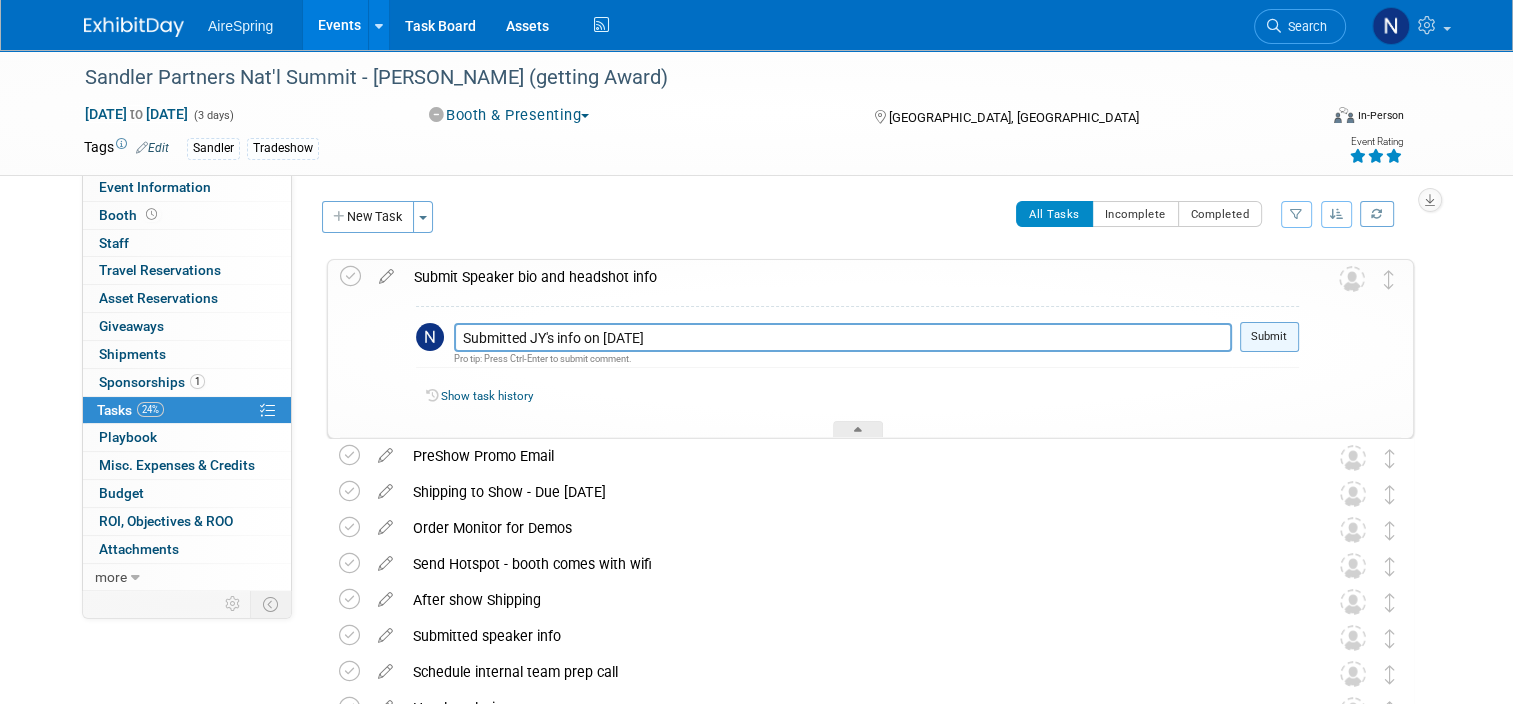 click on "Submit" at bounding box center (1269, 337) 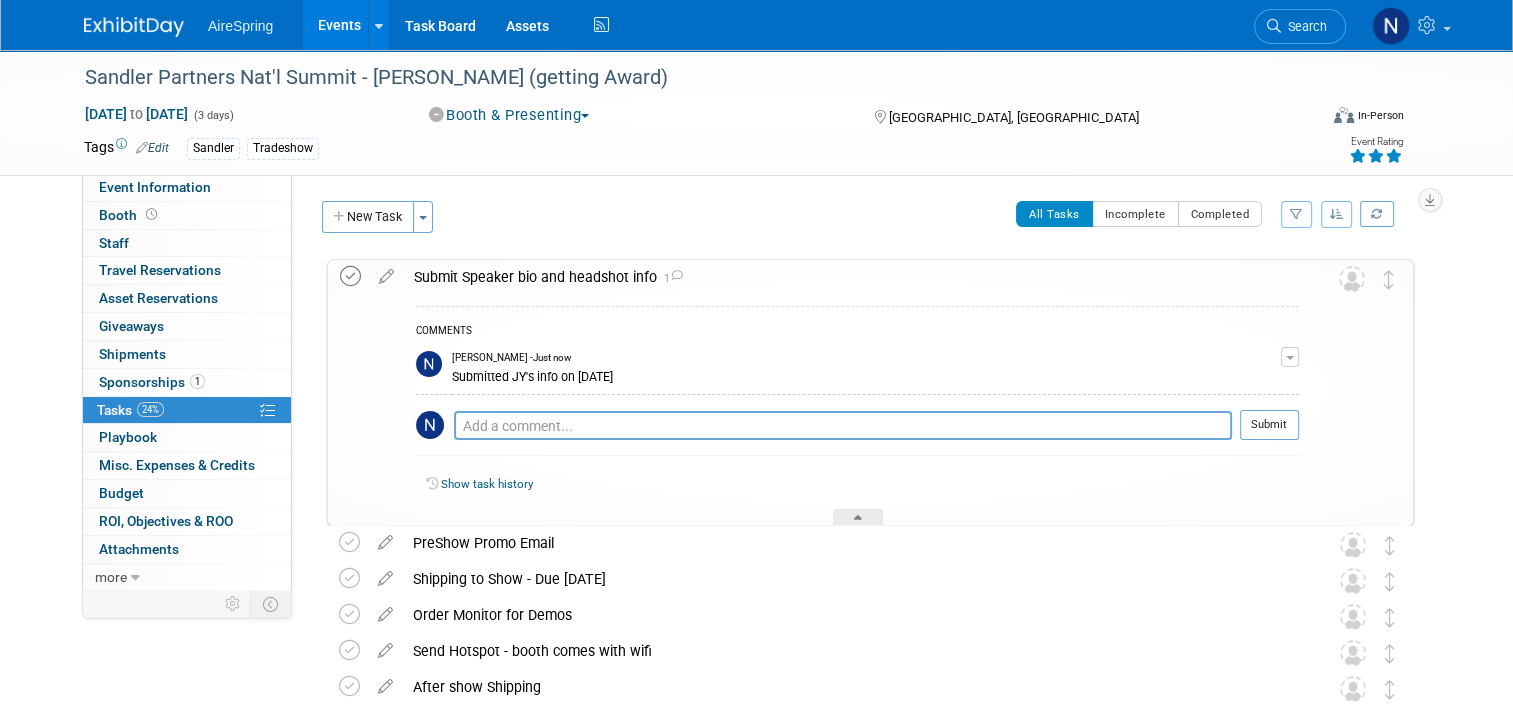 click at bounding box center (350, 276) 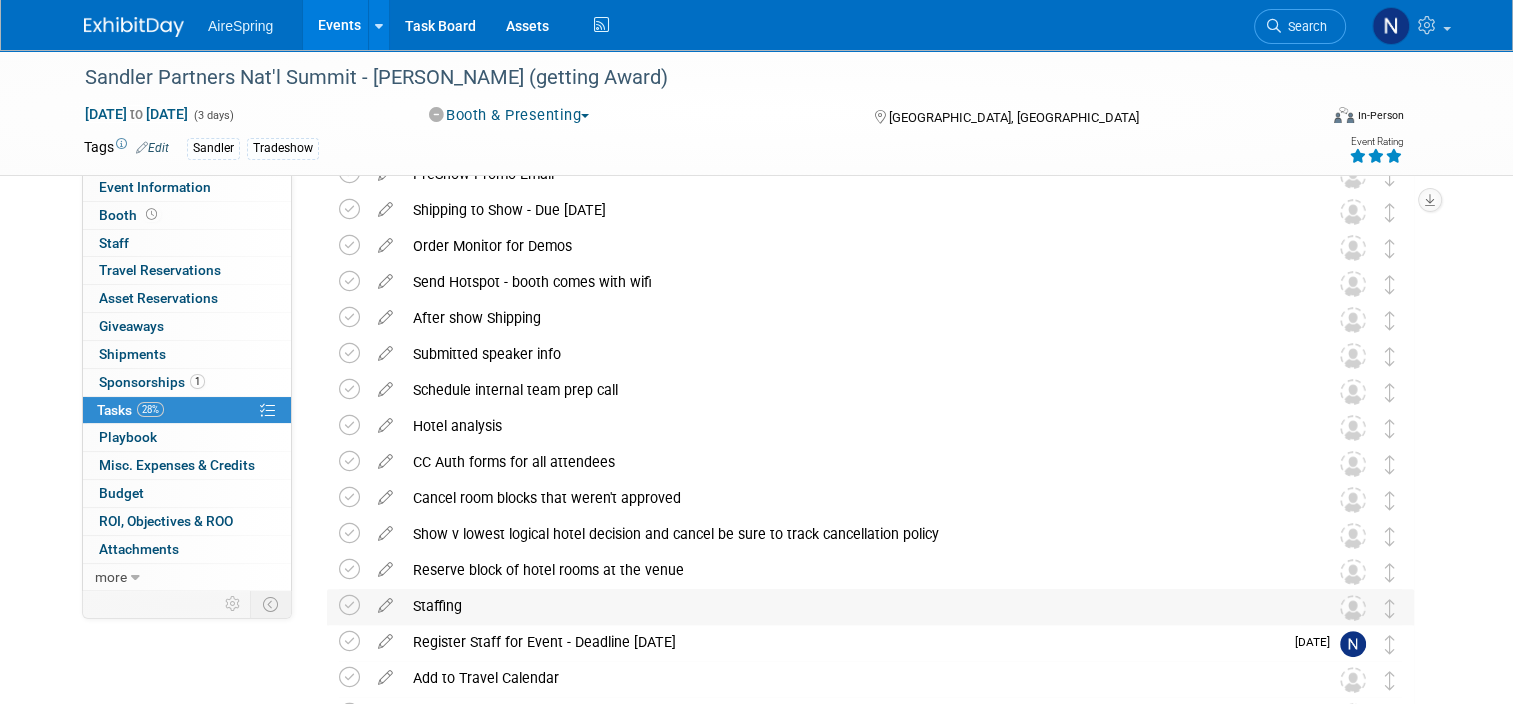 scroll, scrollTop: 400, scrollLeft: 0, axis: vertical 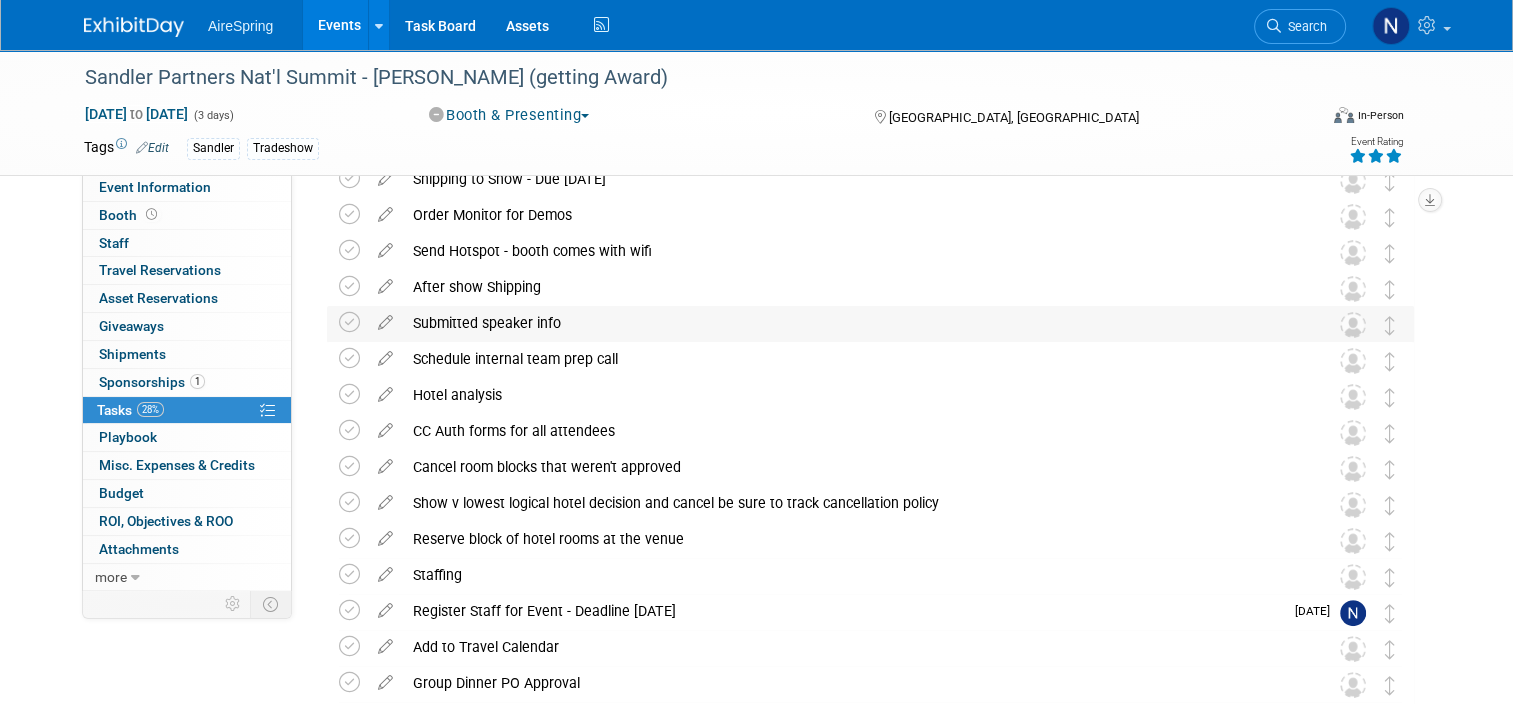 click on "Submitted speaker info" at bounding box center (851, 323) 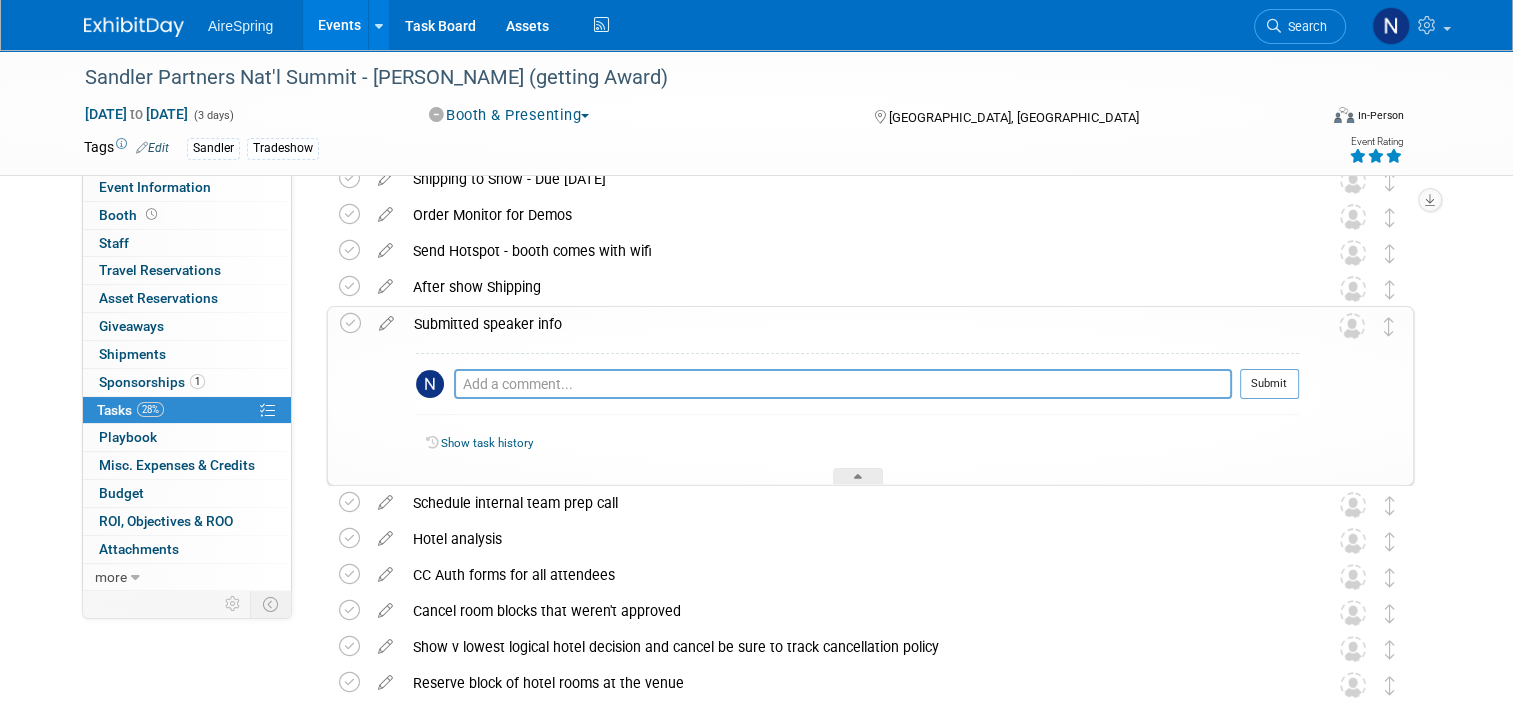 click on "Submitted speaker info" at bounding box center (851, 324) 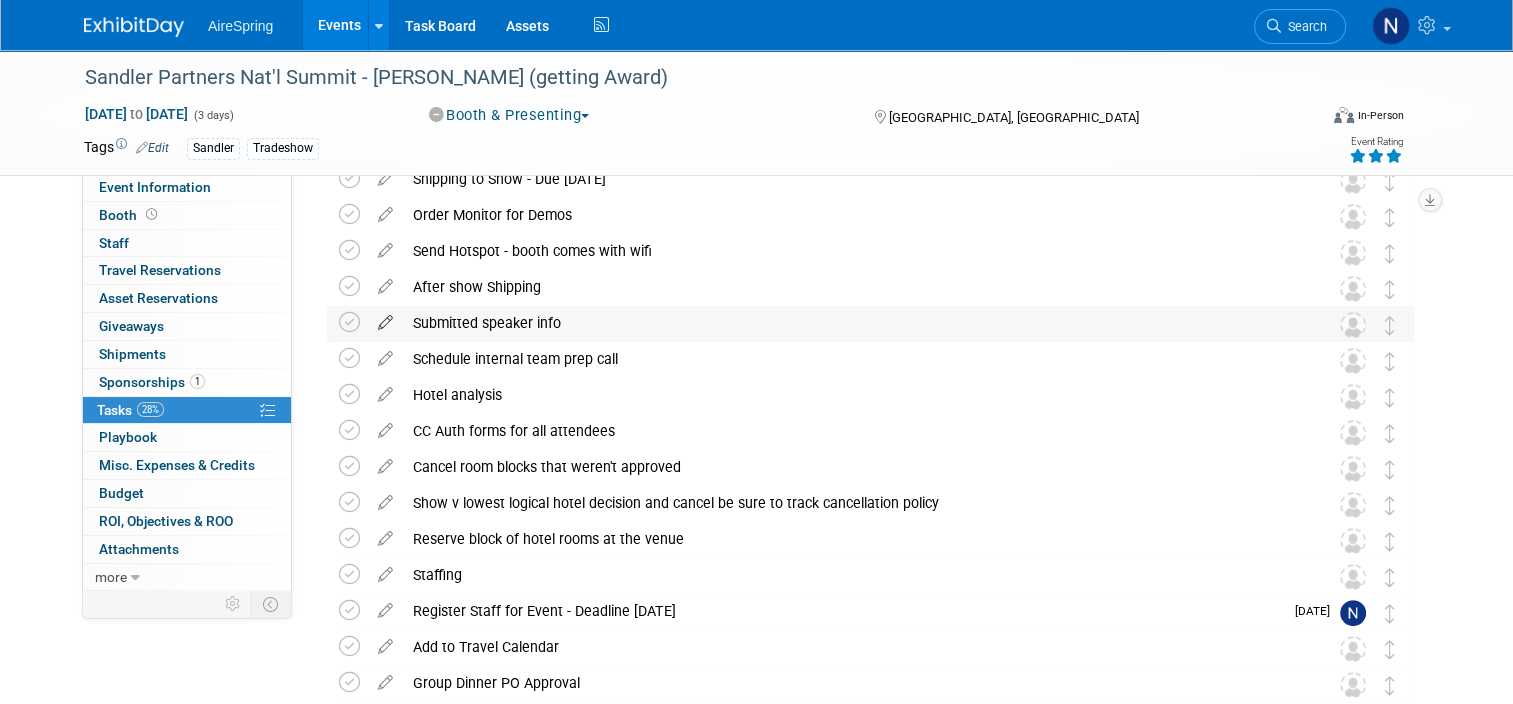 click at bounding box center [385, 318] 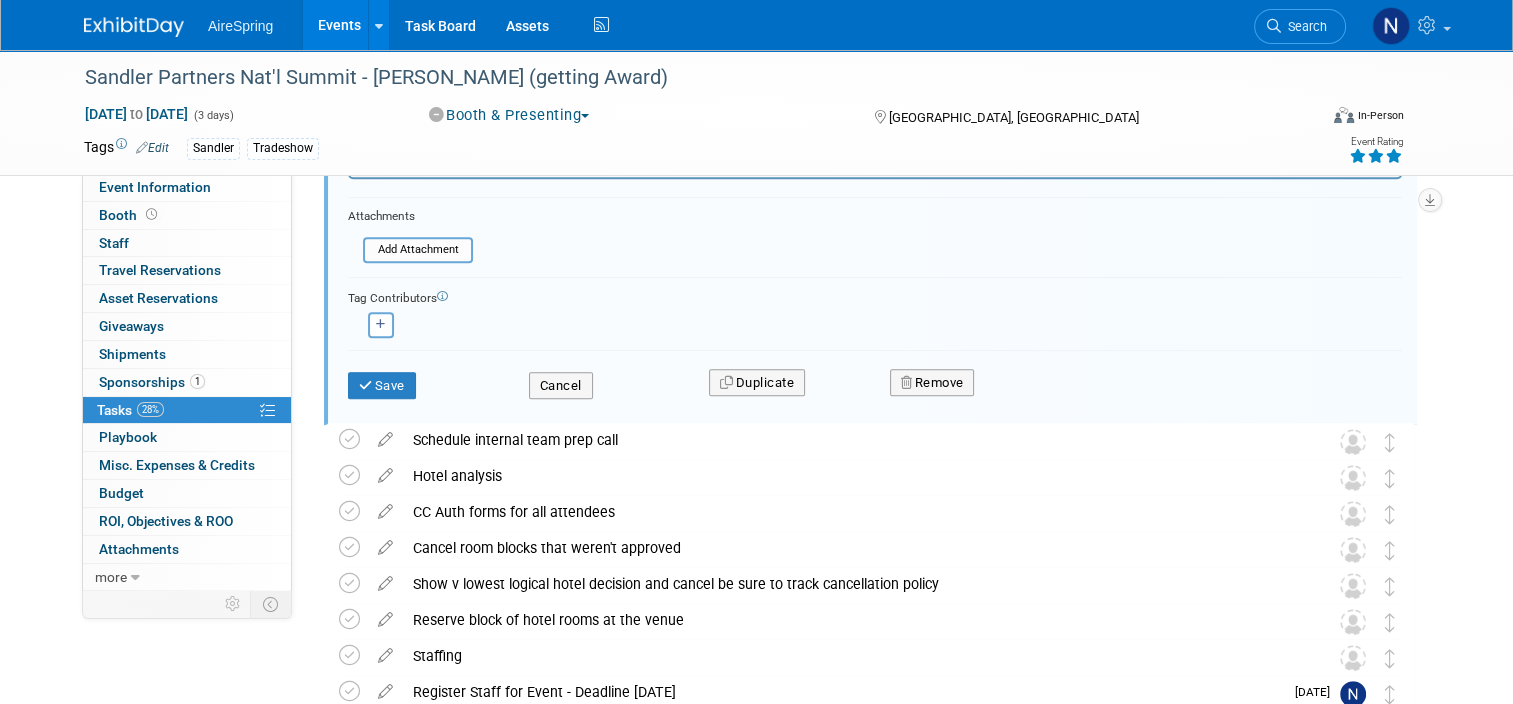 scroll, scrollTop: 813, scrollLeft: 0, axis: vertical 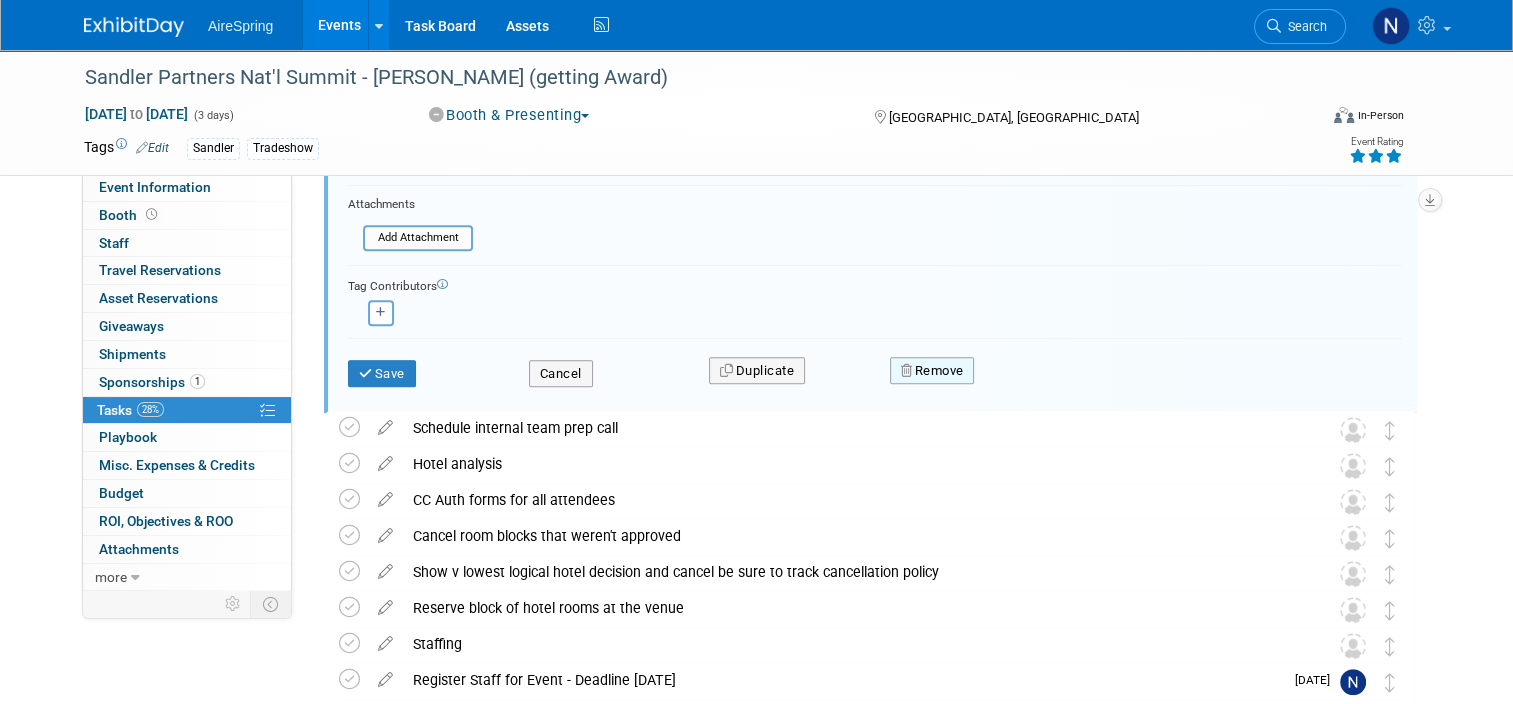 click at bounding box center (908, 370) 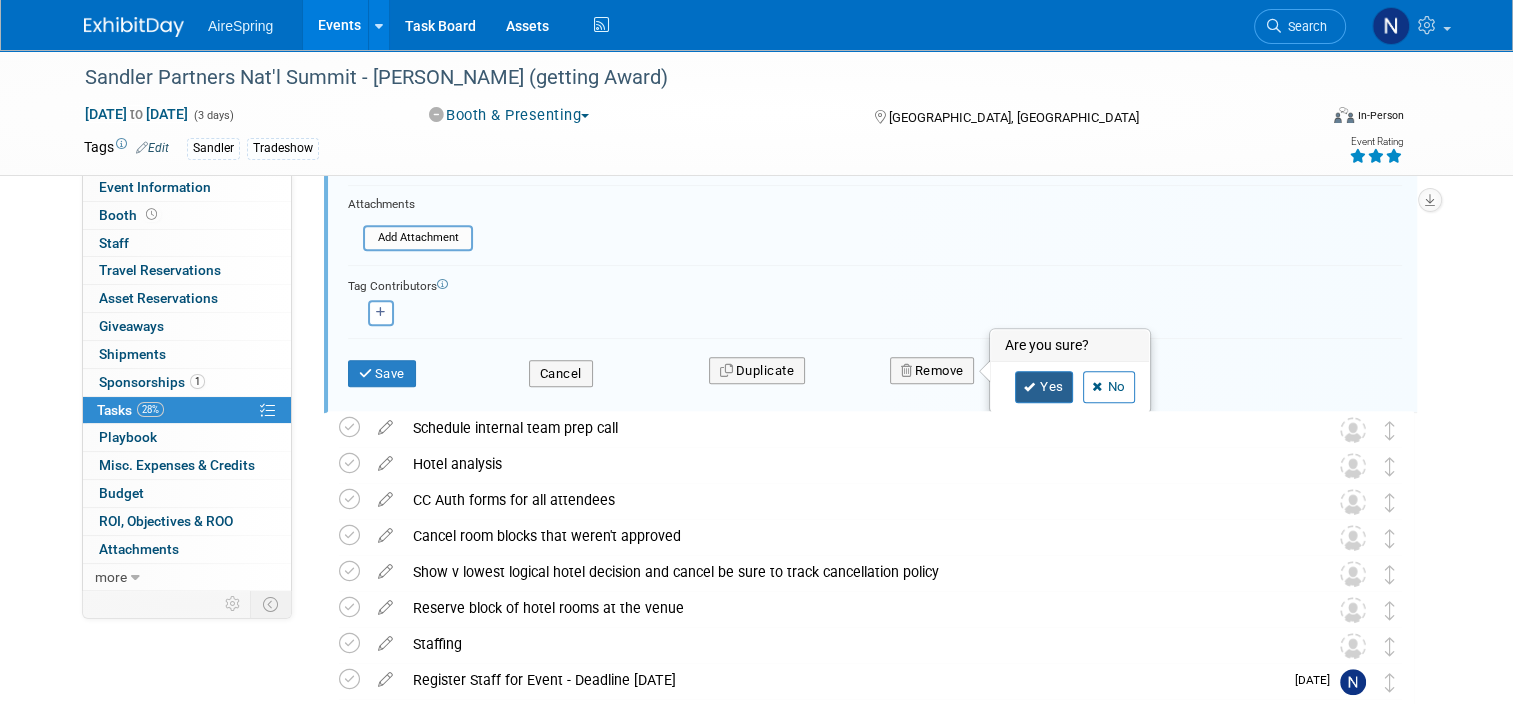 click at bounding box center (1030, 387) 